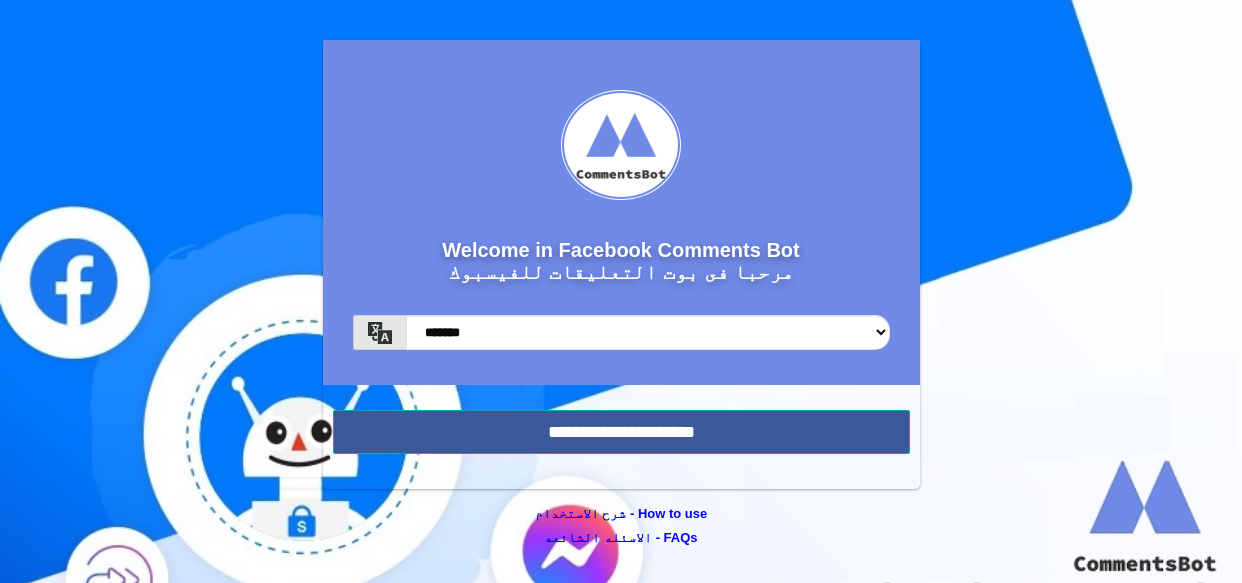 scroll, scrollTop: 0, scrollLeft: 0, axis: both 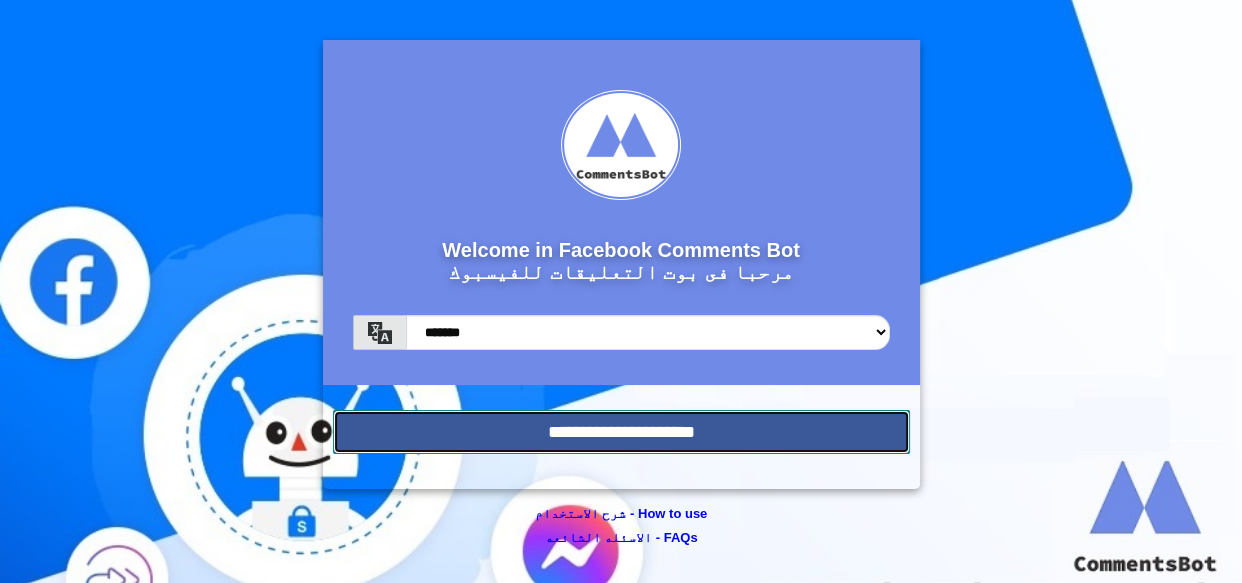 click on "**********" at bounding box center [621, 432] 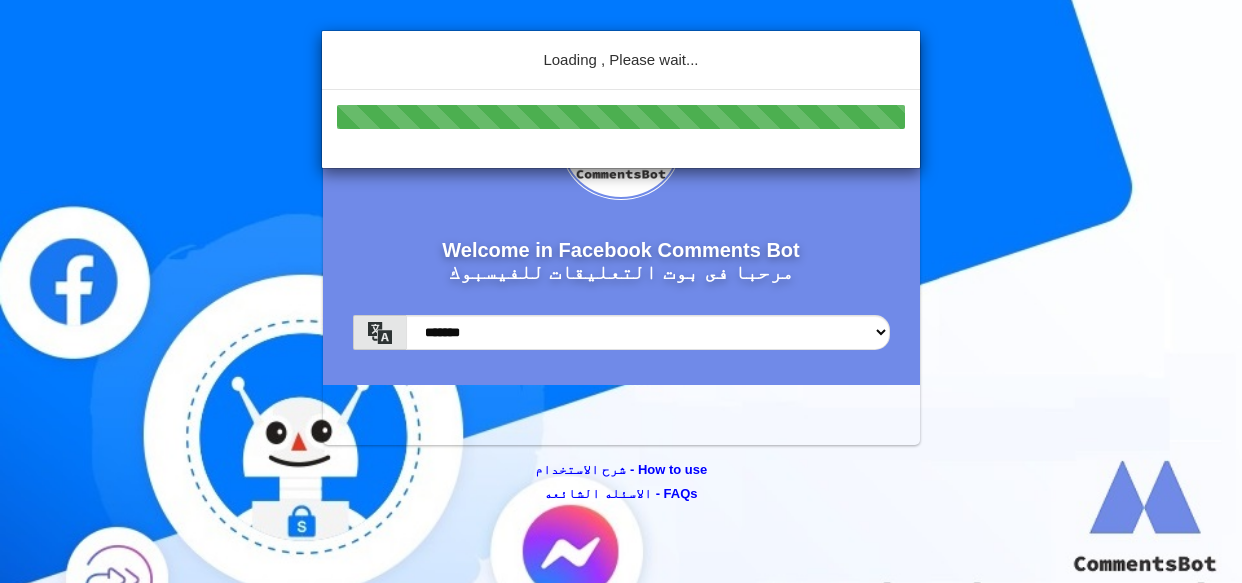 scroll, scrollTop: 0, scrollLeft: 0, axis: both 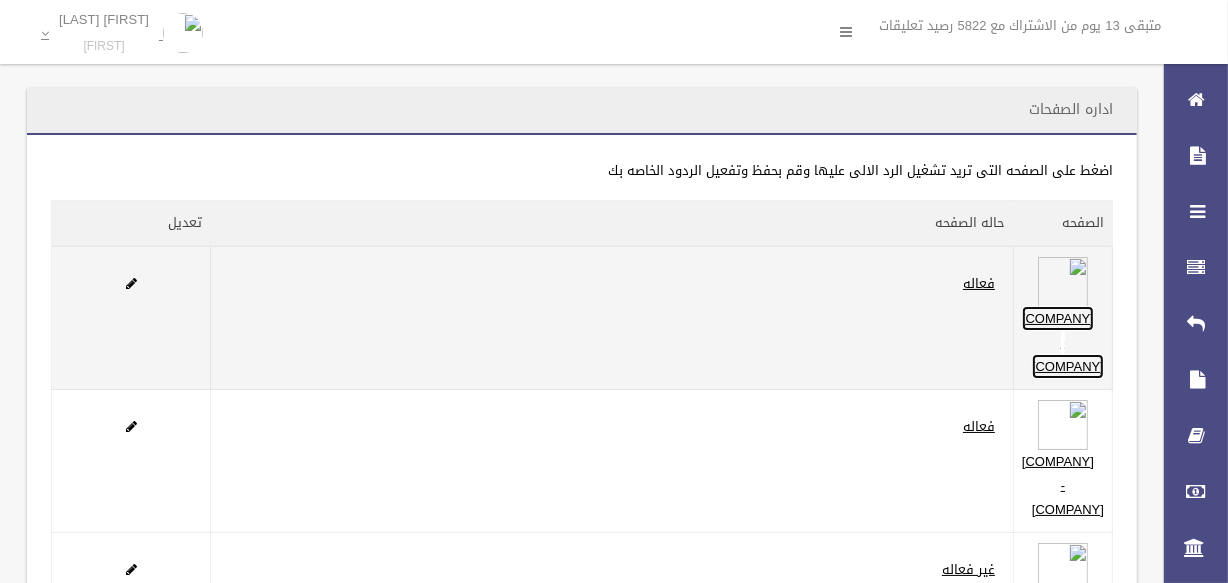click on "Golden House - بيت الموتوسيكلات" at bounding box center (1063, 342) 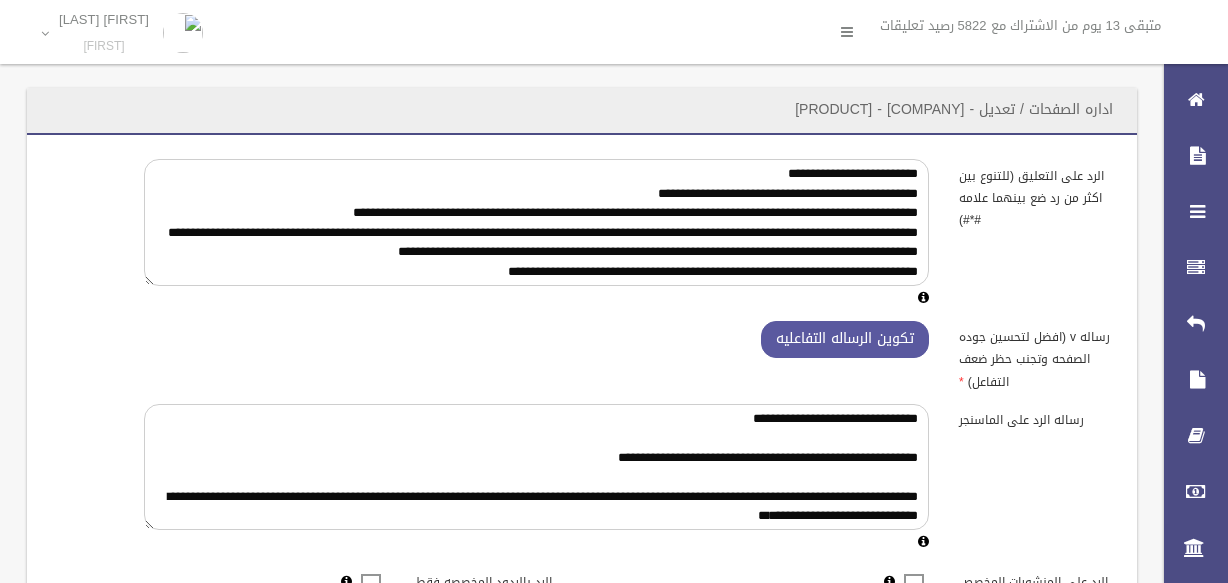 scroll, scrollTop: 0, scrollLeft: 0, axis: both 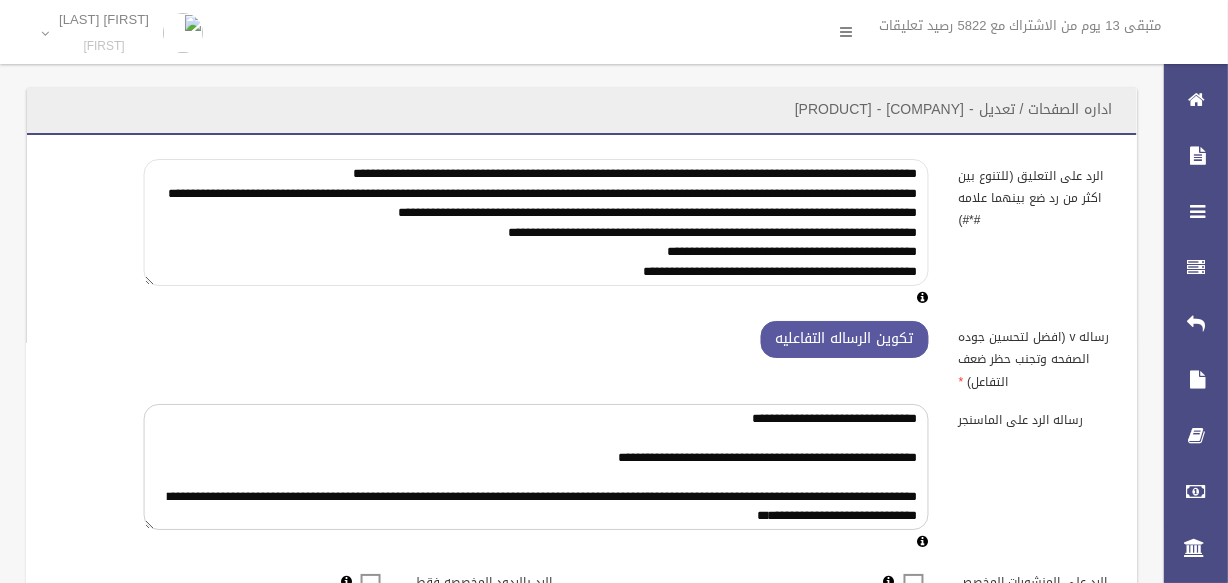 click on "**********" at bounding box center (536, 222) 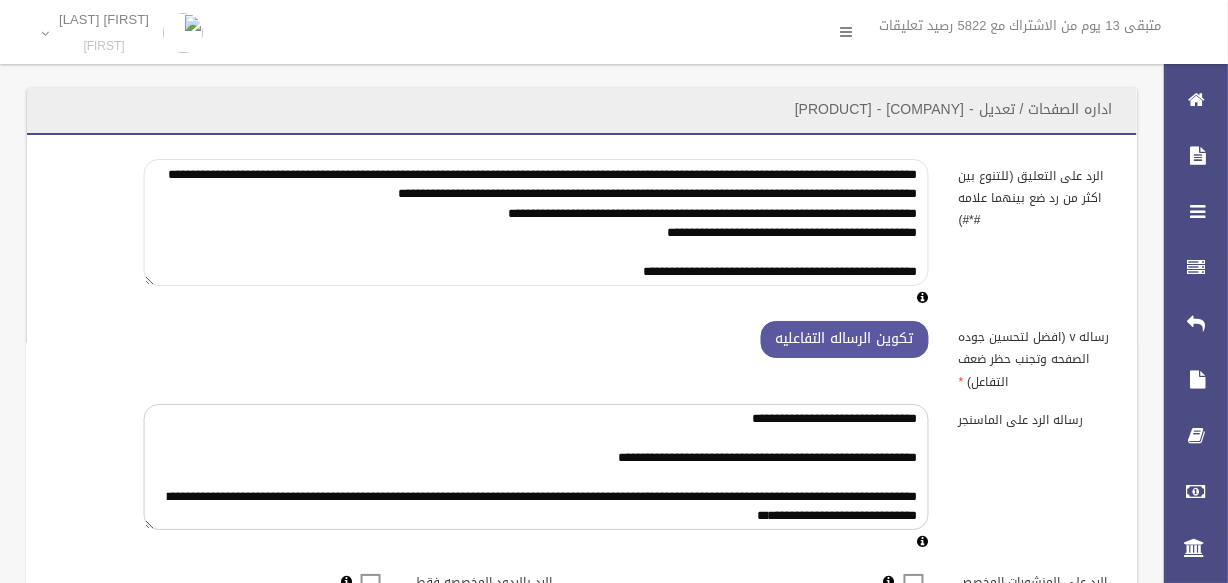 scroll, scrollTop: 78, scrollLeft: 0, axis: vertical 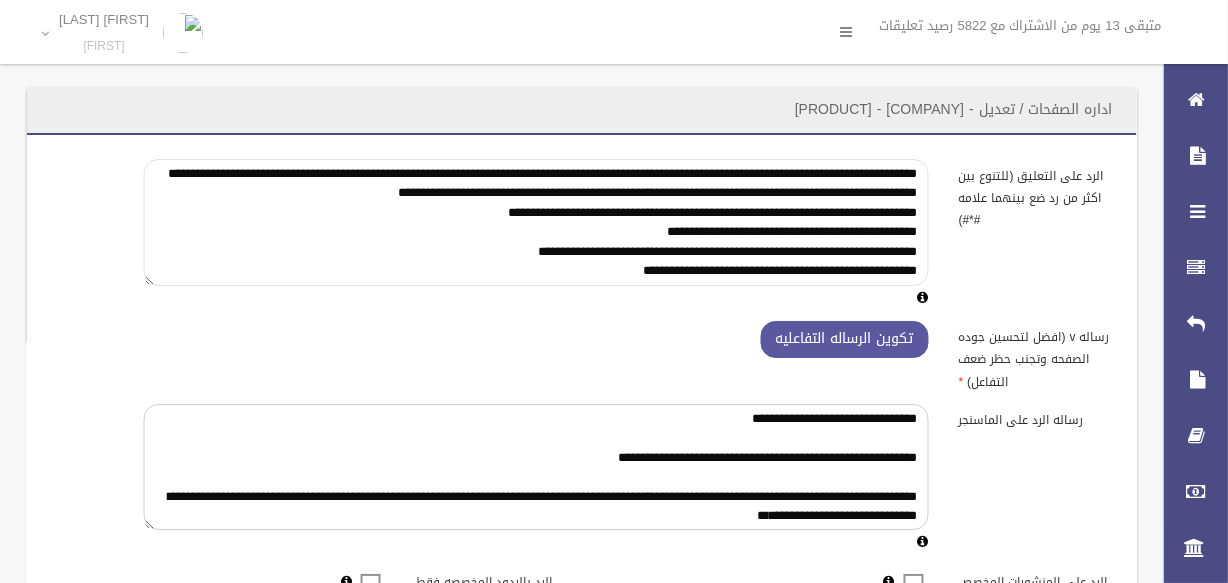 click on "**********" at bounding box center [536, 222] 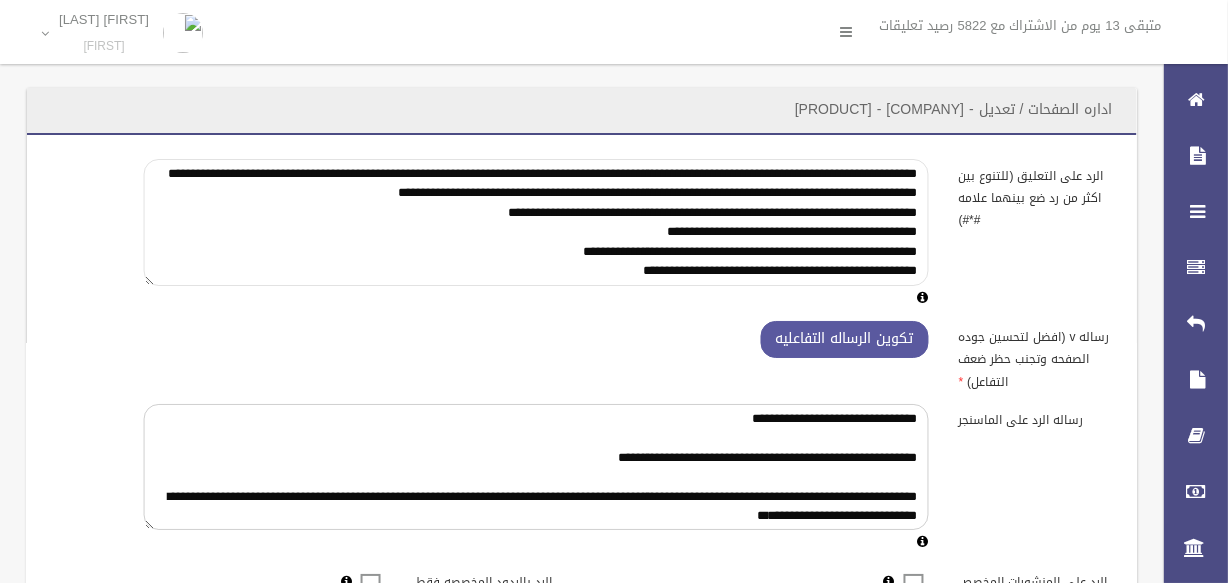 click on "**********" at bounding box center (536, 222) 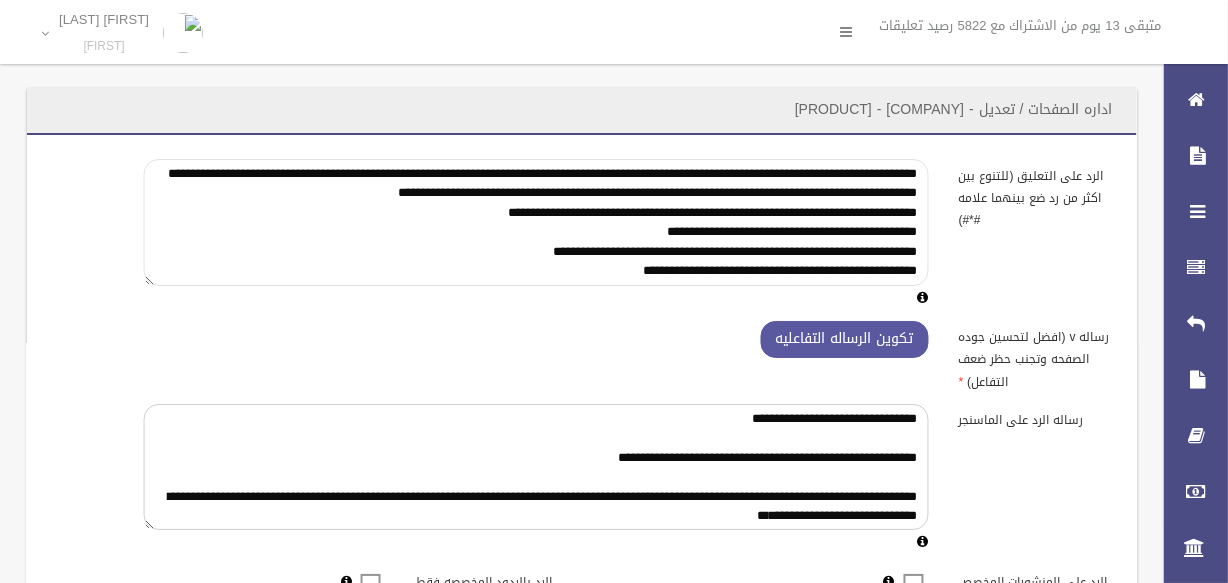 click on "**********" at bounding box center [536, 222] 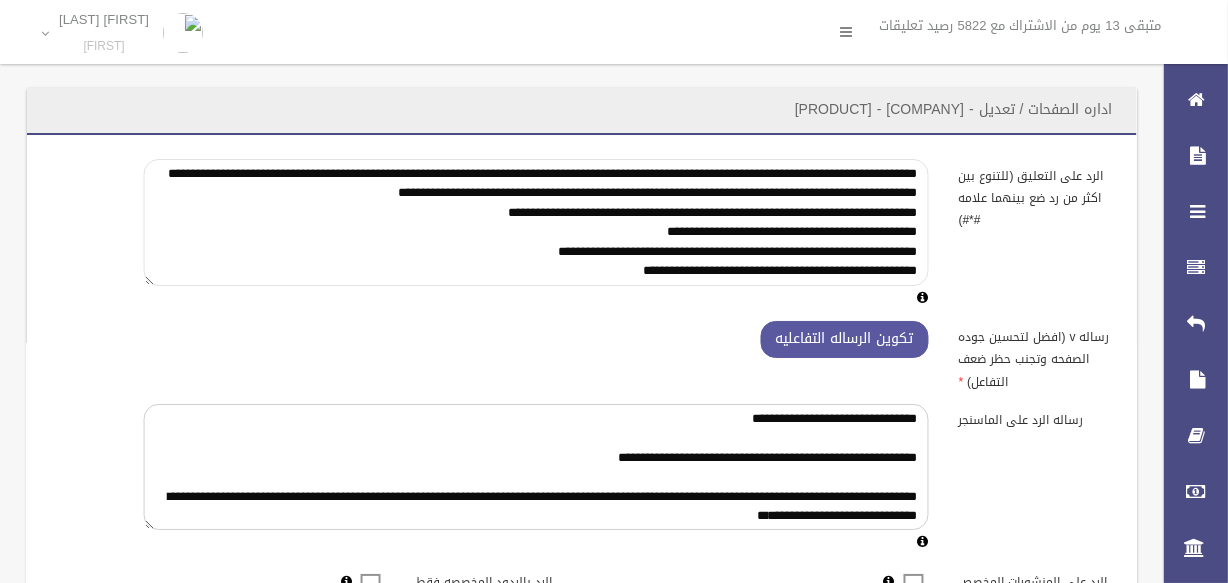 click on "**********" at bounding box center (536, 222) 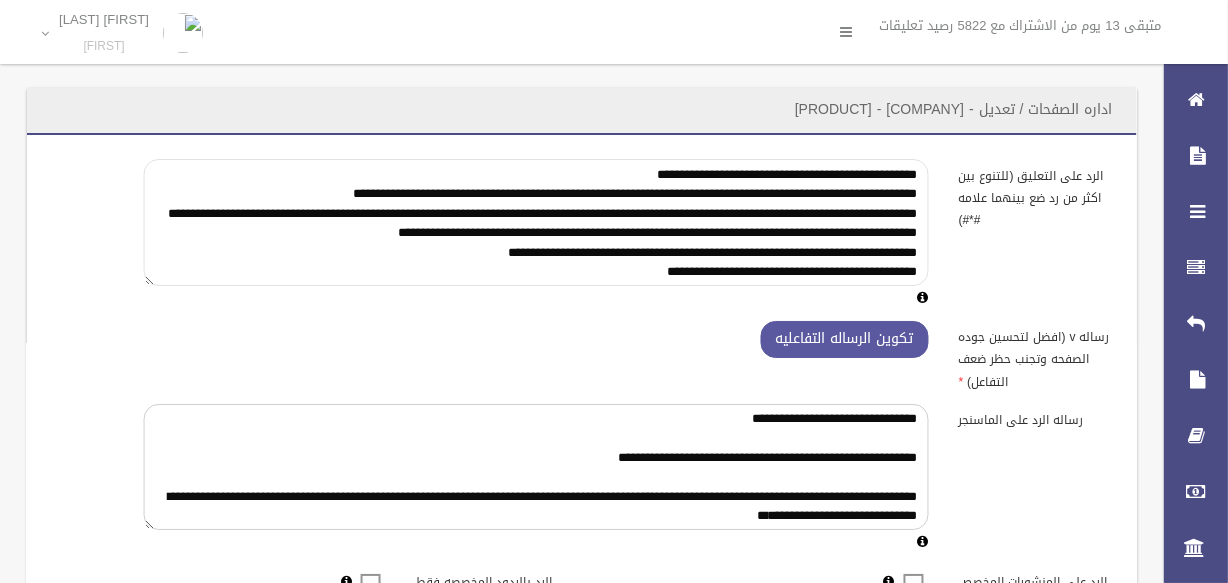 scroll, scrollTop: 78, scrollLeft: 0, axis: vertical 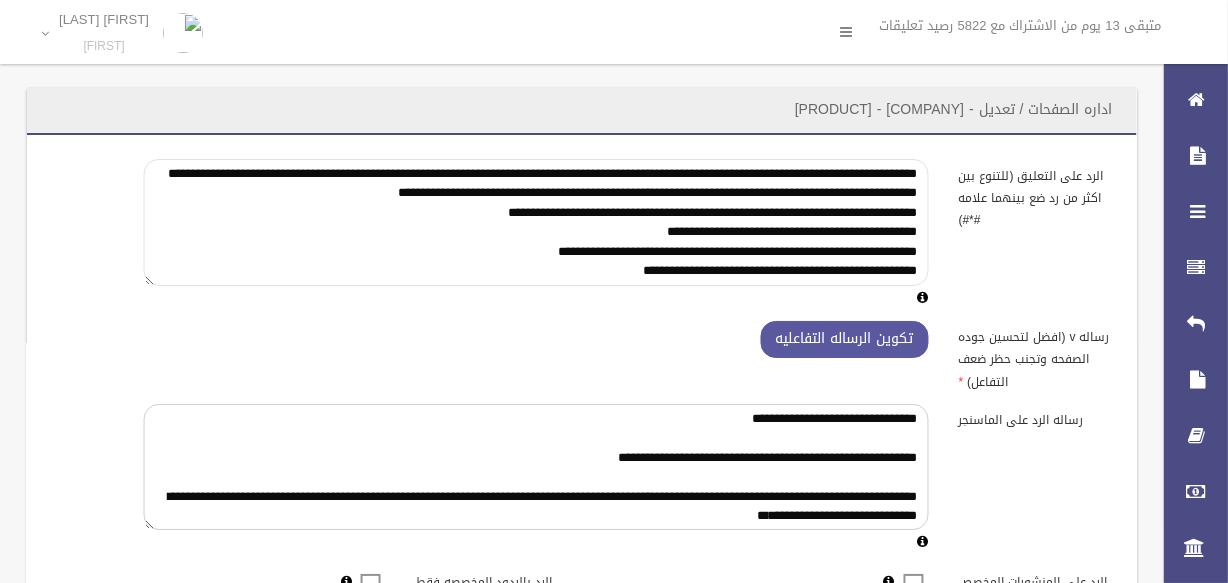 type on "**********" 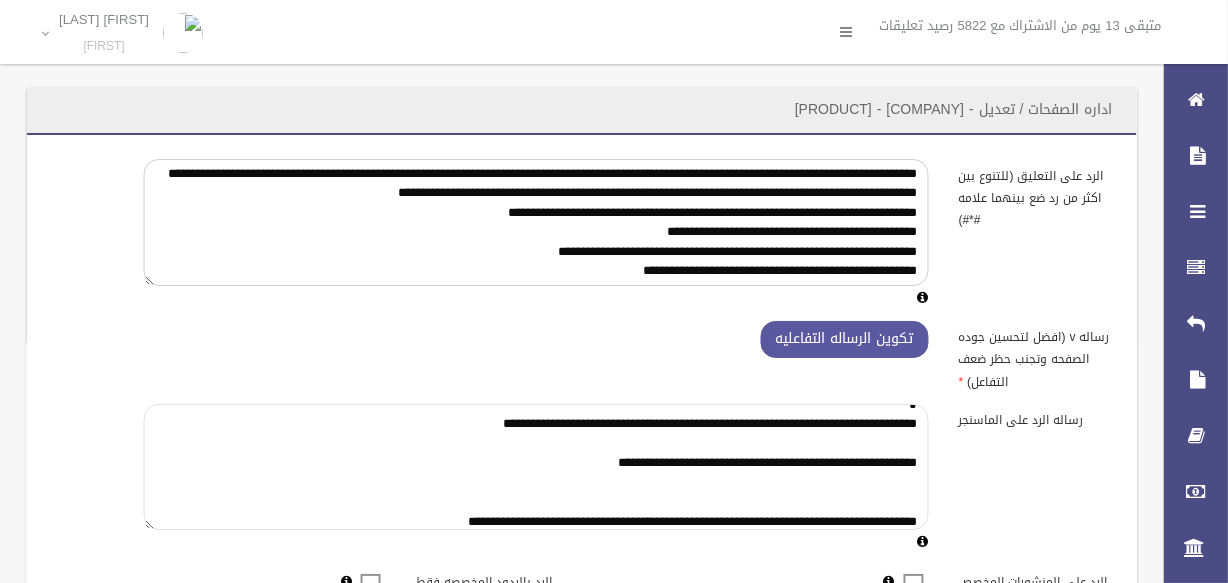 scroll, scrollTop: 195, scrollLeft: 0, axis: vertical 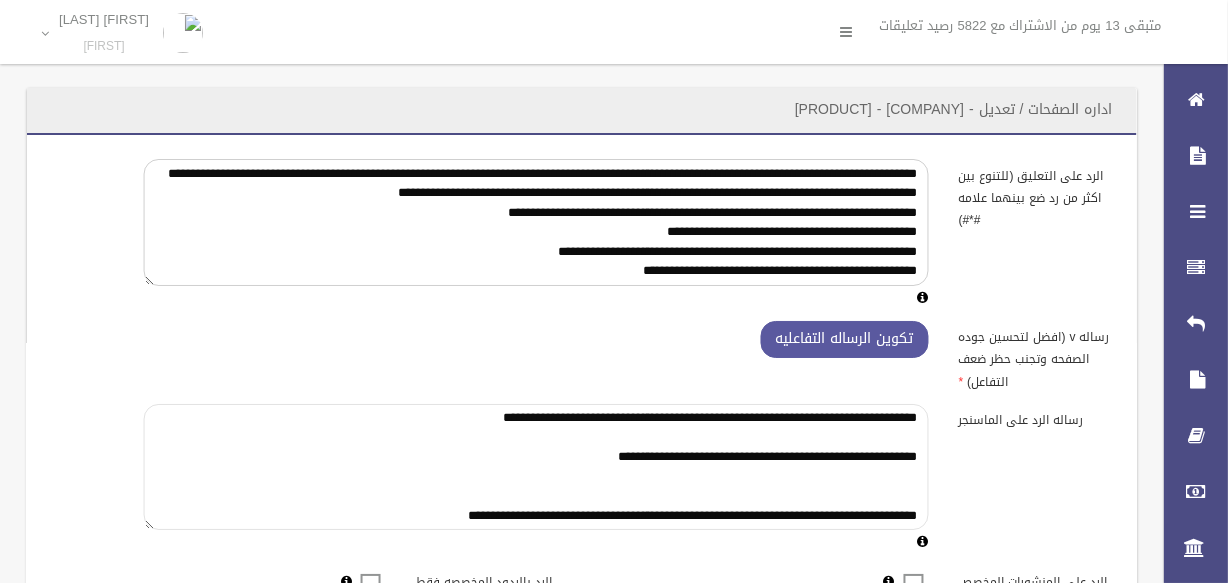 click on "**********" at bounding box center (536, 467) 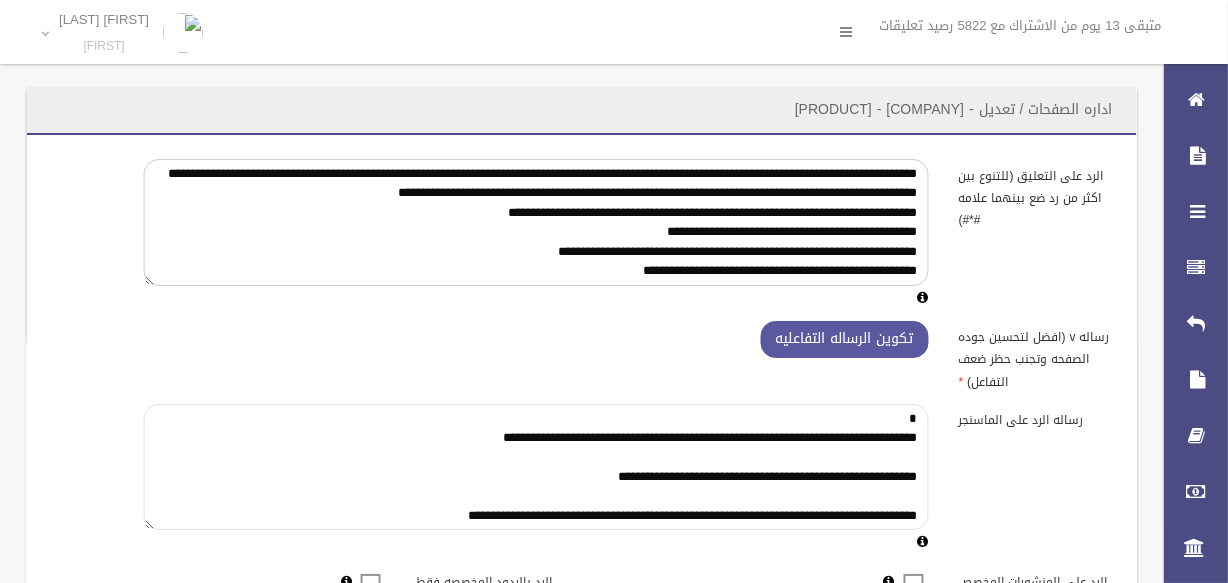 scroll, scrollTop: 175, scrollLeft: 0, axis: vertical 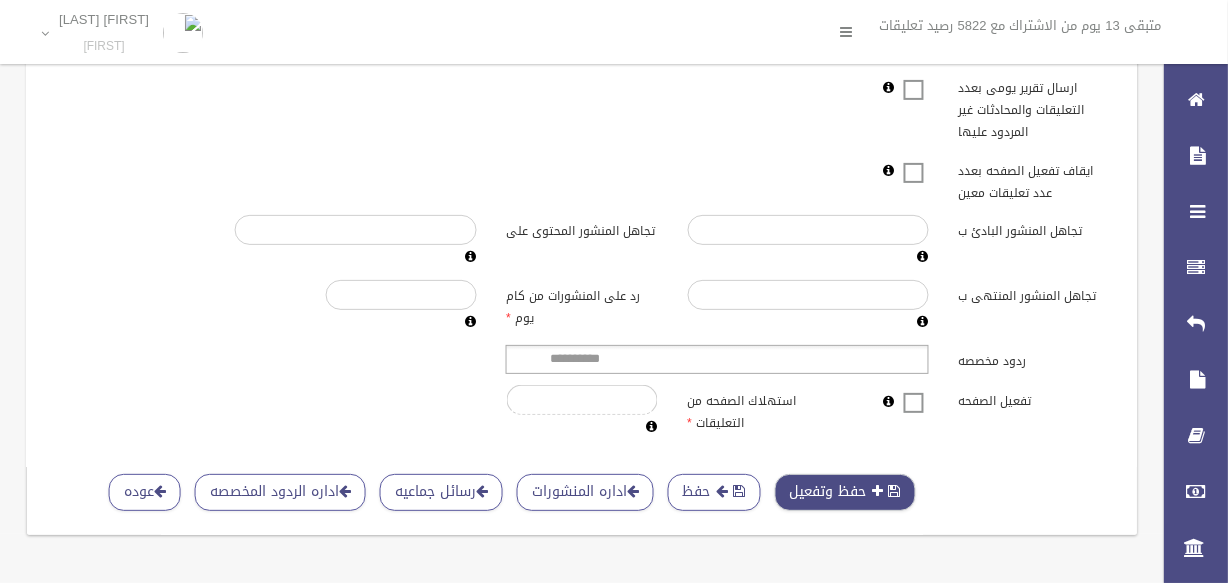 type on "**********" 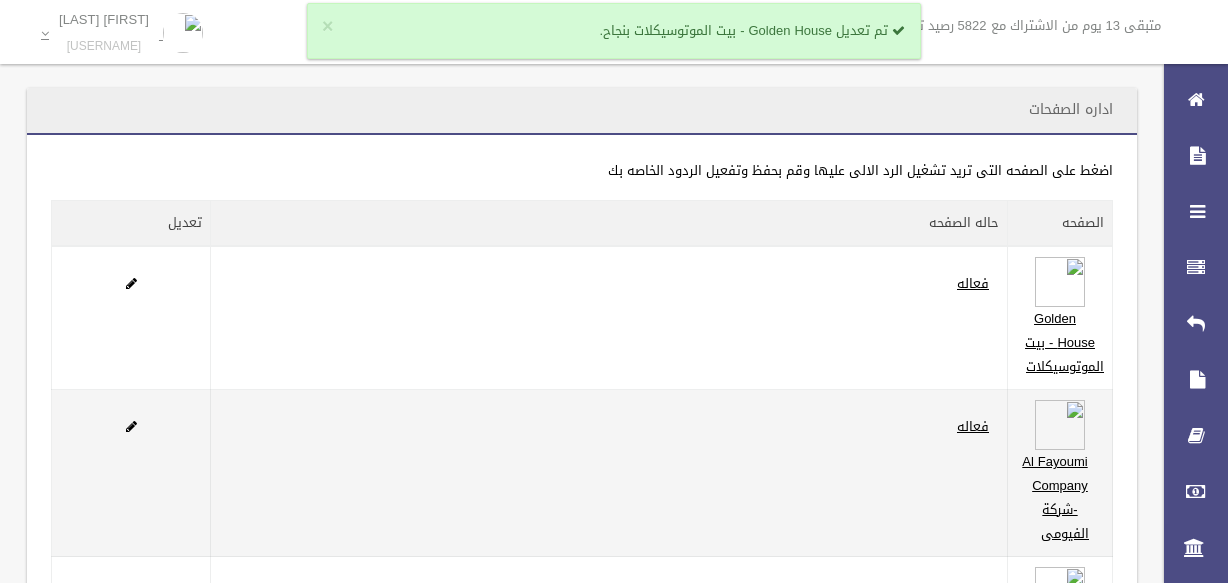 scroll, scrollTop: 0, scrollLeft: 0, axis: both 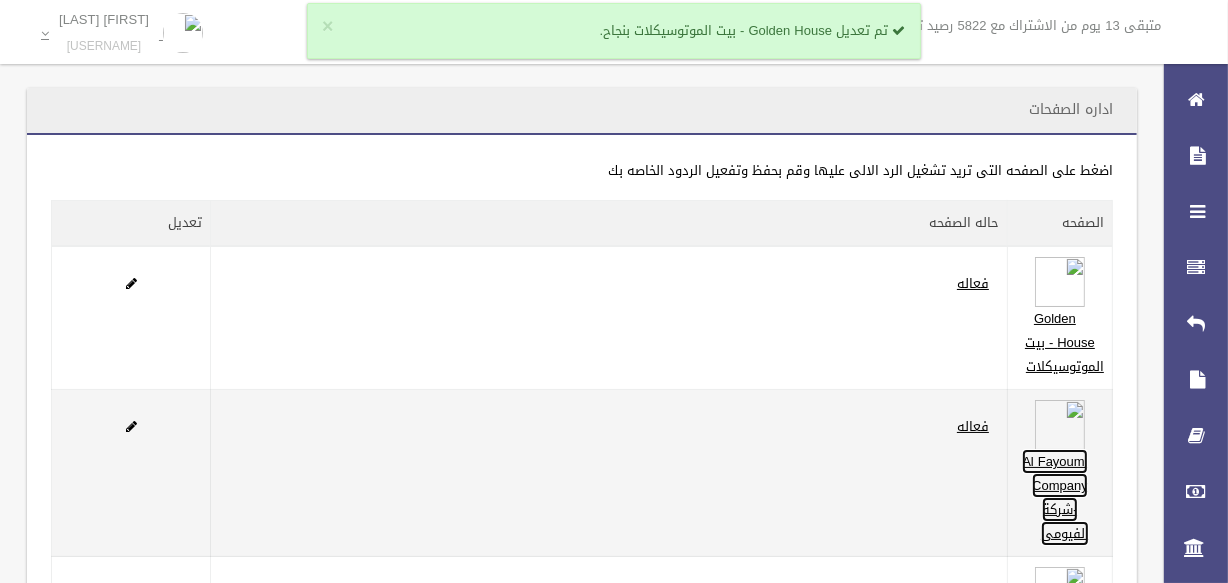 click on "Al Fayoumi Company -شركة الفيومى" at bounding box center [1055, 497] 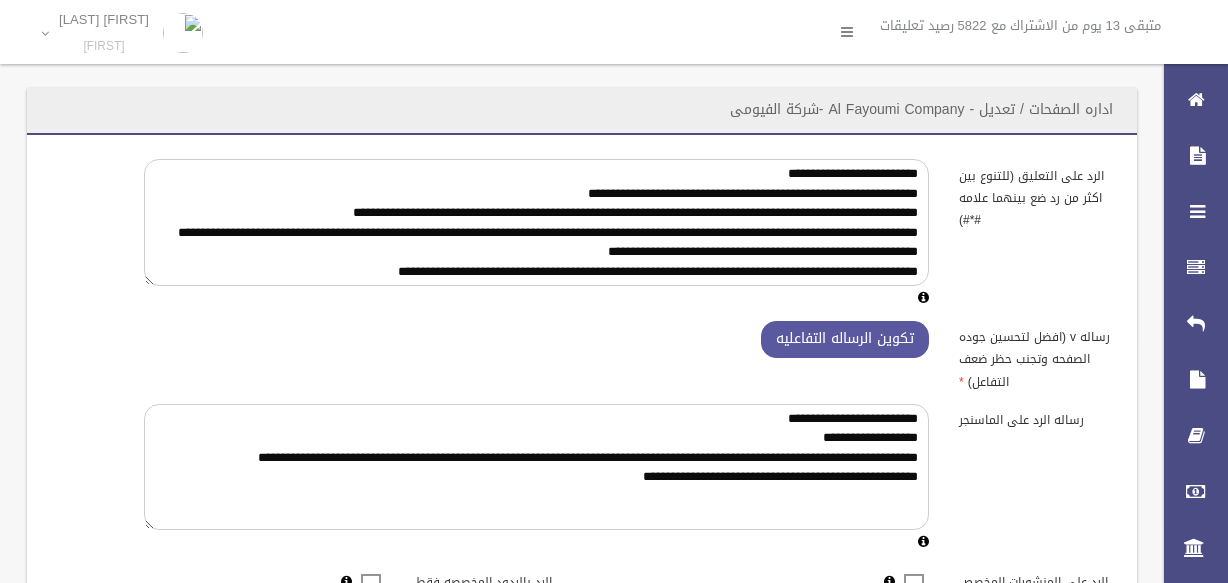 scroll, scrollTop: 0, scrollLeft: 0, axis: both 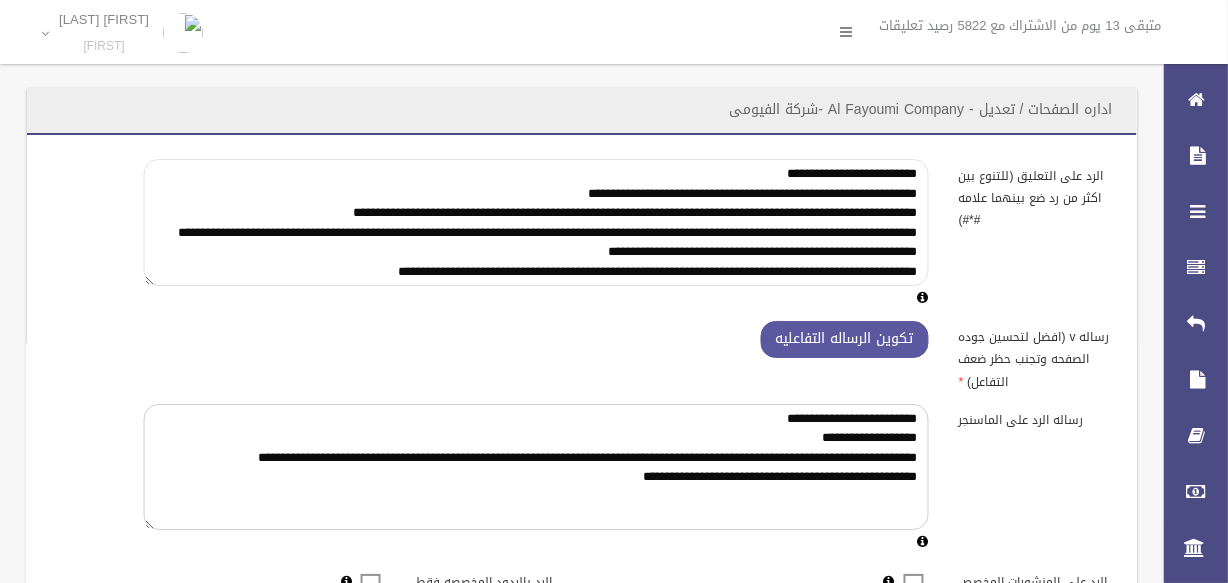 click on "الرد على التعليق (للتنوع بين اكثر من رد ضع بينهما علامه #*#)" at bounding box center (536, 222) 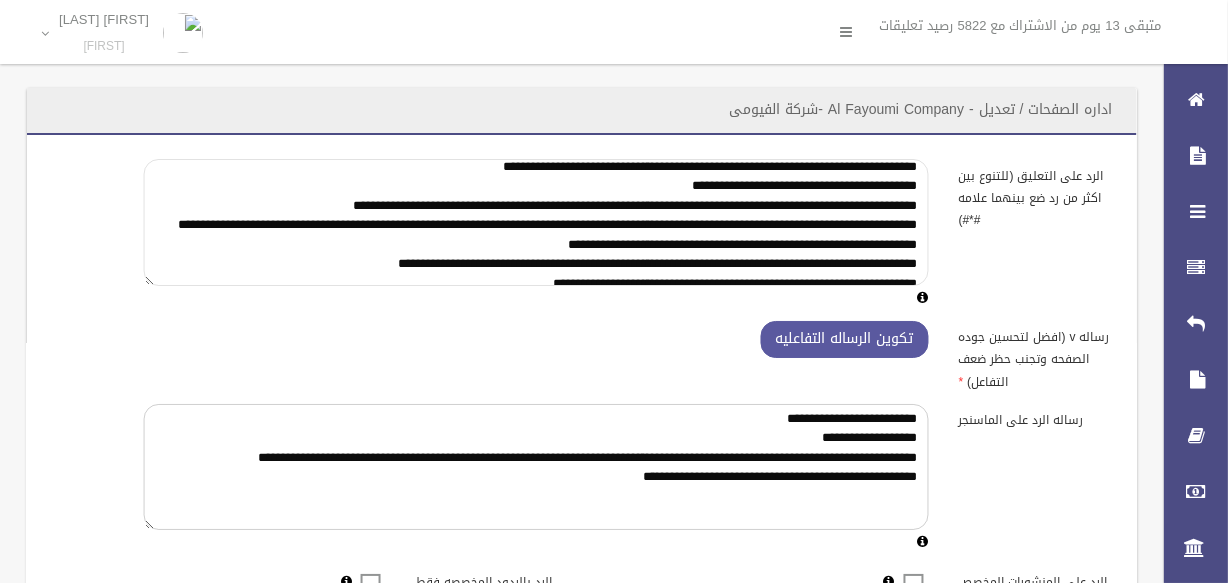 scroll, scrollTop: 350, scrollLeft: 0, axis: vertical 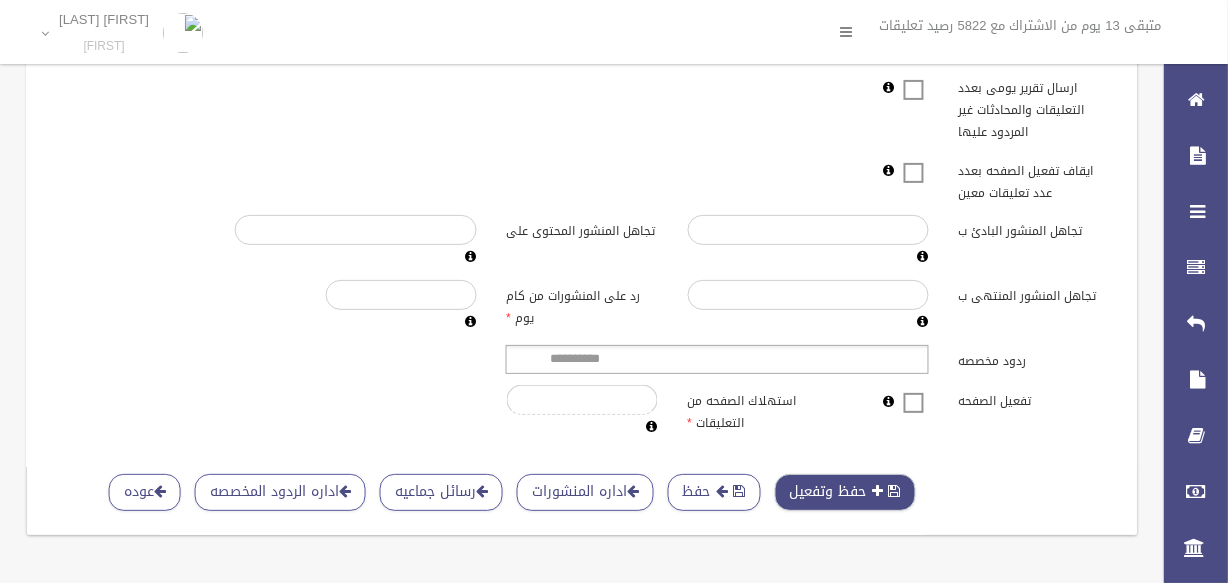 type on "**********" 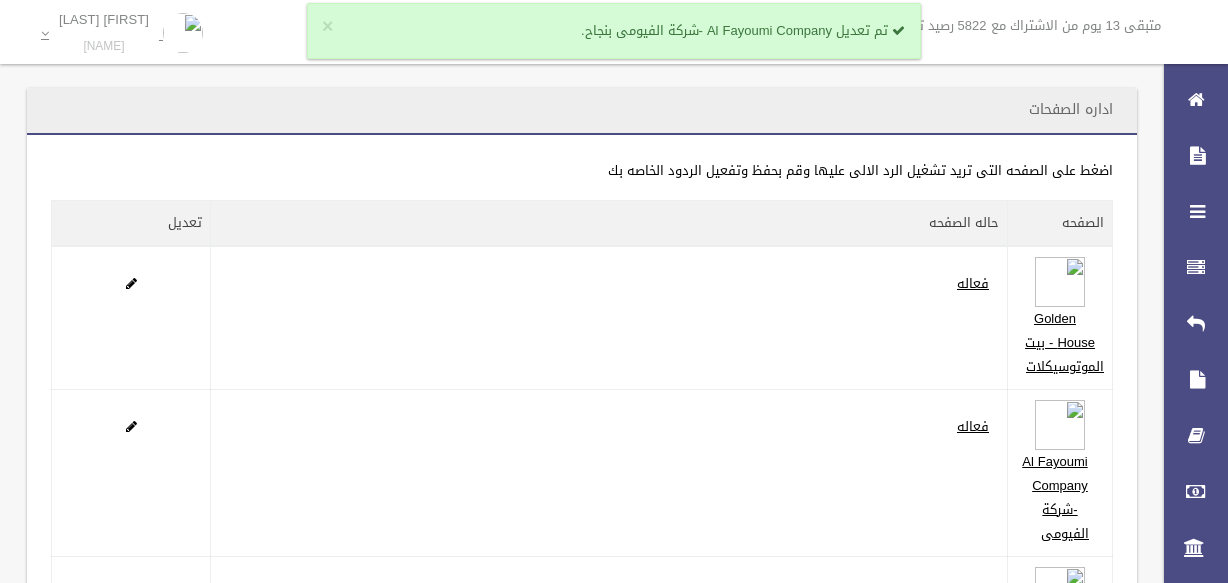 scroll, scrollTop: 0, scrollLeft: 0, axis: both 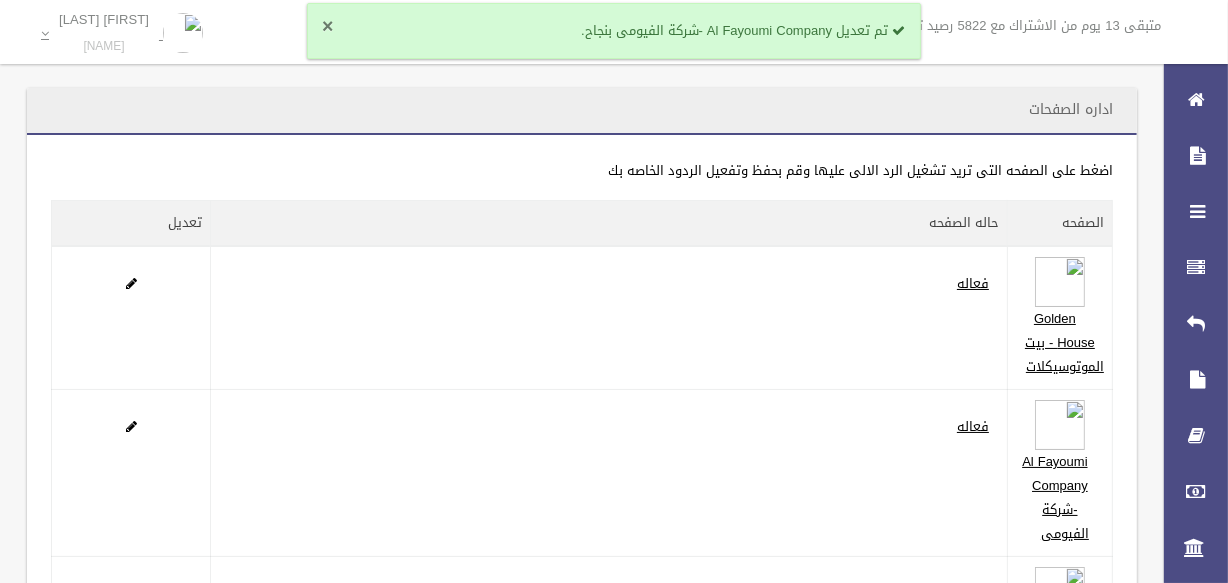 click on "×" at bounding box center [327, 27] 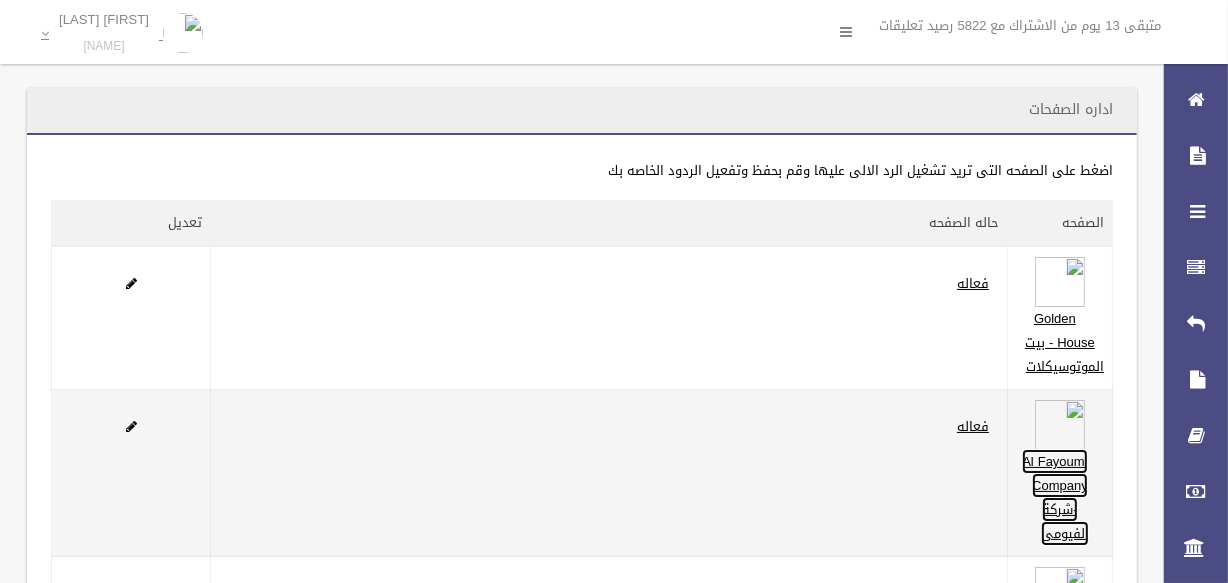 click on "Al Fayoumi Company -شركة الفيومى" at bounding box center (1055, 497) 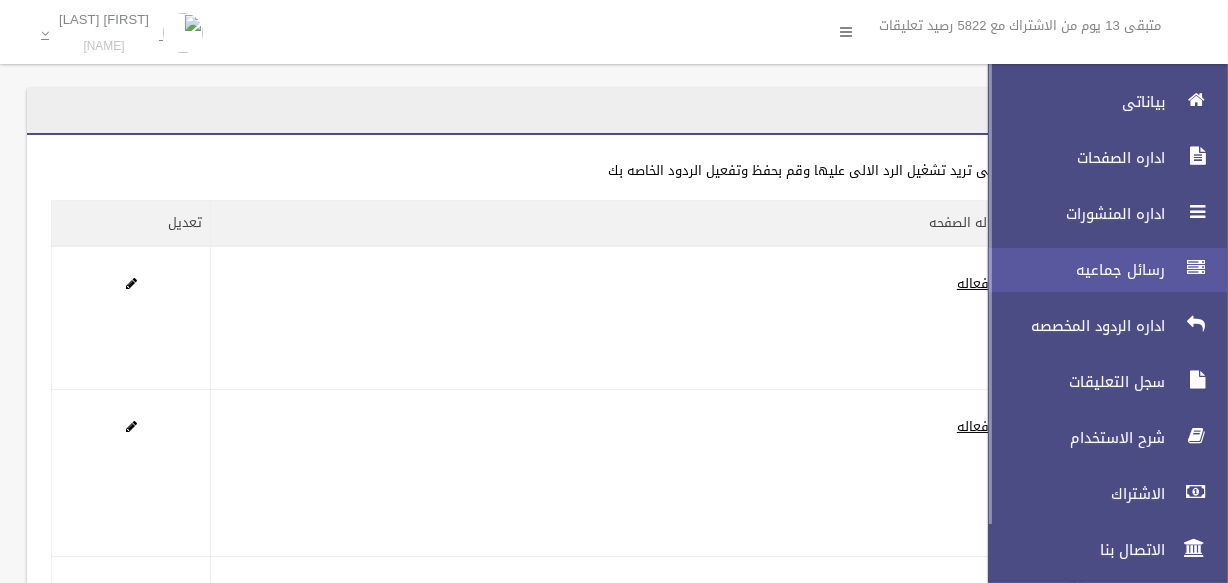 click on "رسائل جماعيه" at bounding box center (1071, 270) 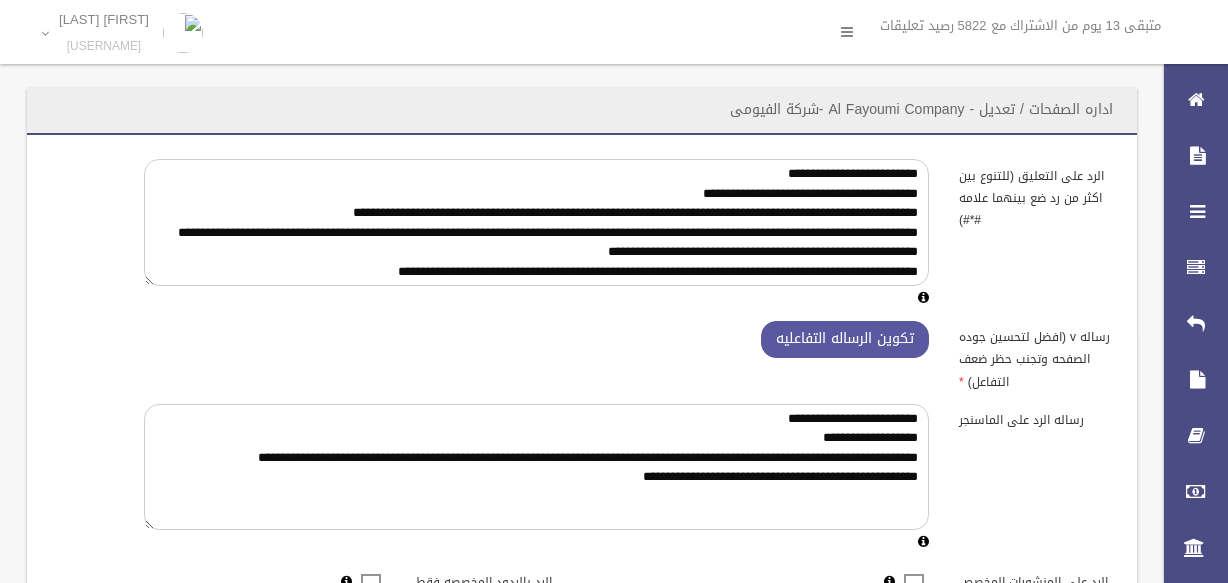 scroll, scrollTop: 0, scrollLeft: 0, axis: both 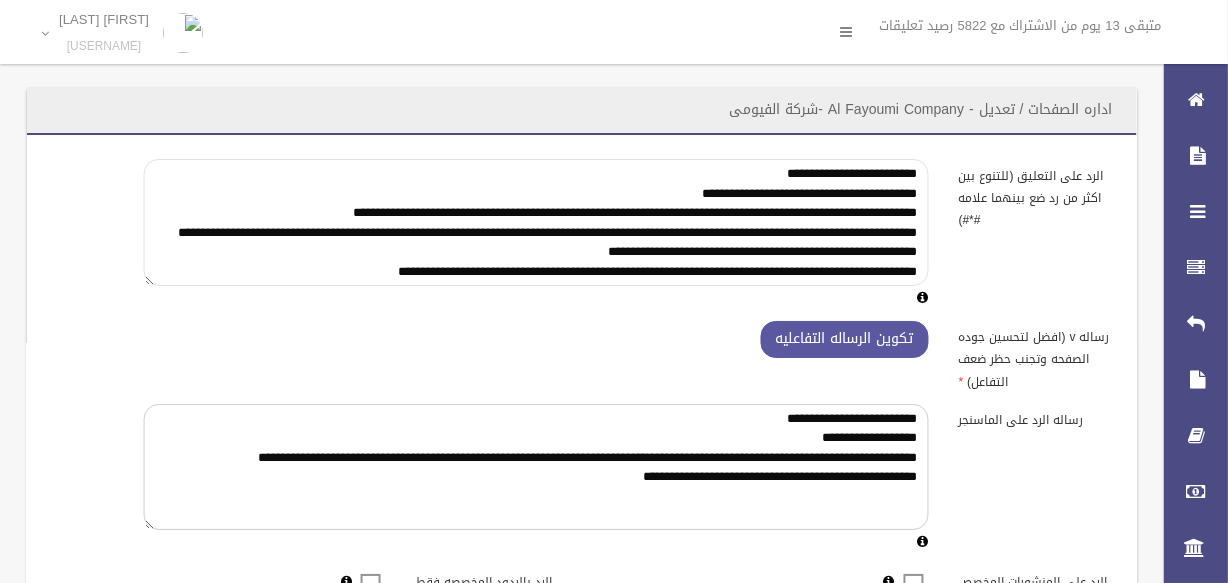 drag, startPoint x: 914, startPoint y: 229, endPoint x: 669, endPoint y: 249, distance: 245.81497 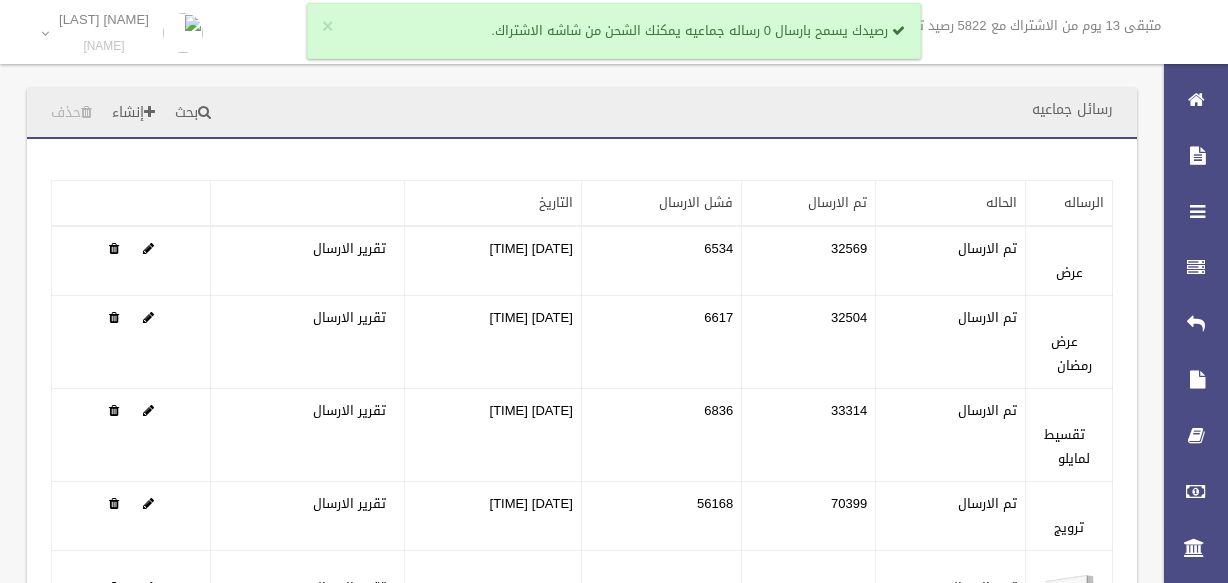 scroll, scrollTop: 0, scrollLeft: 0, axis: both 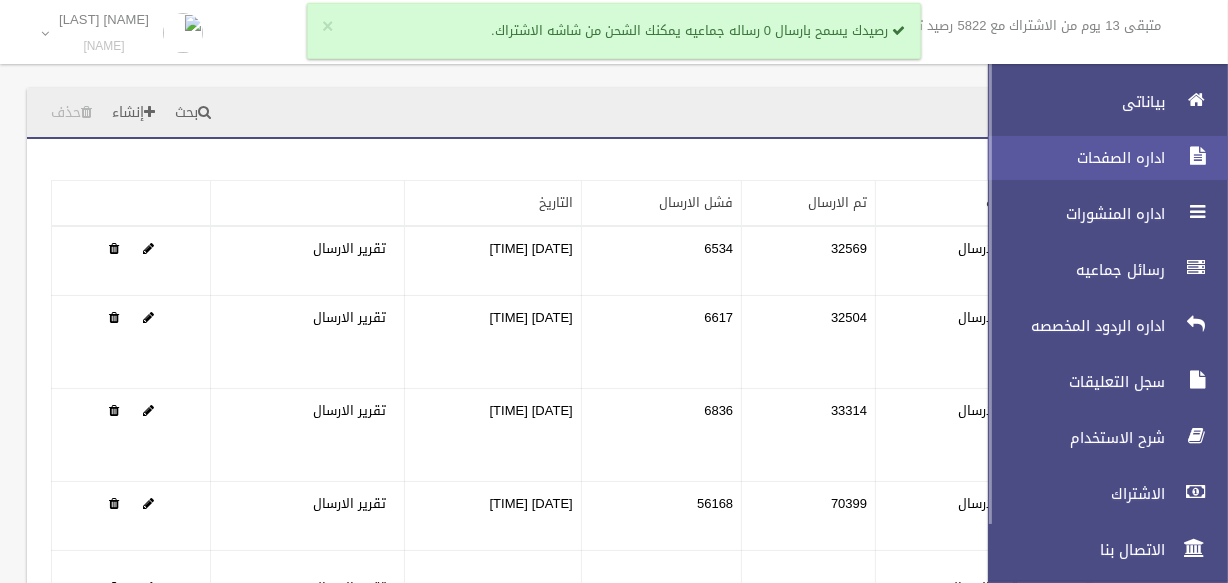 click on "اداره الصفحات" at bounding box center (1071, 158) 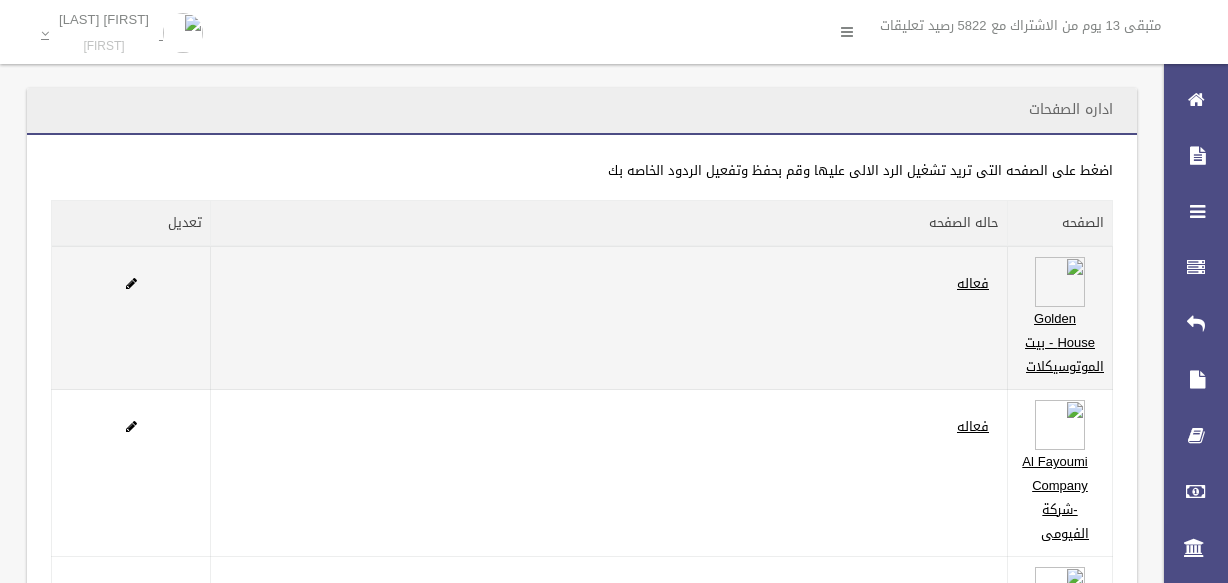 scroll, scrollTop: 0, scrollLeft: 0, axis: both 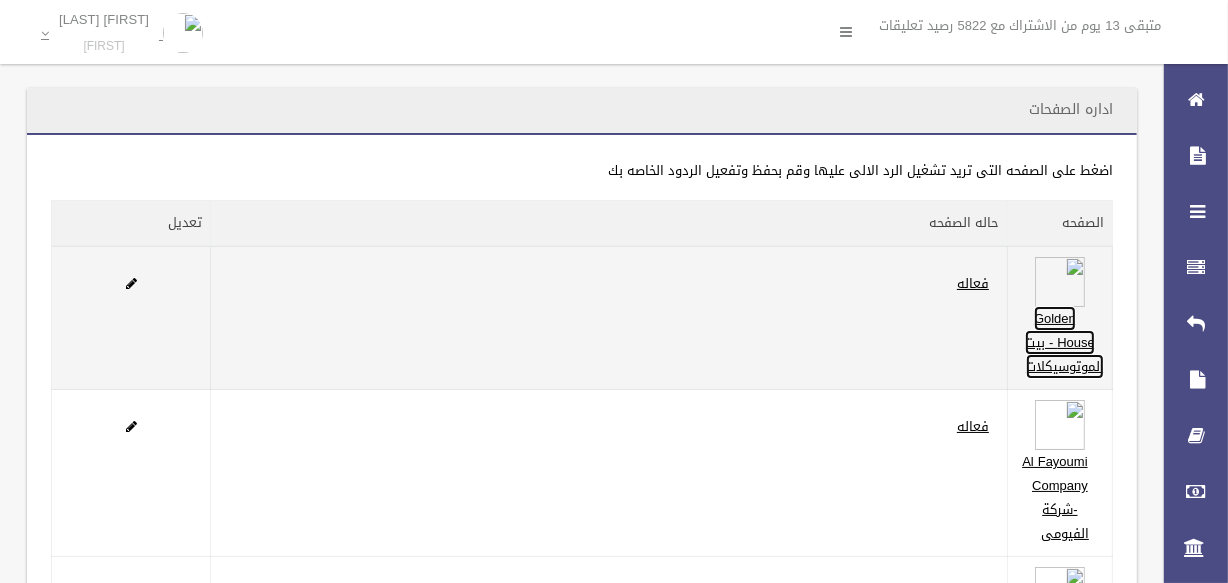 click on "Golden House - بيت الموتوسيكلات" at bounding box center [1064, 342] 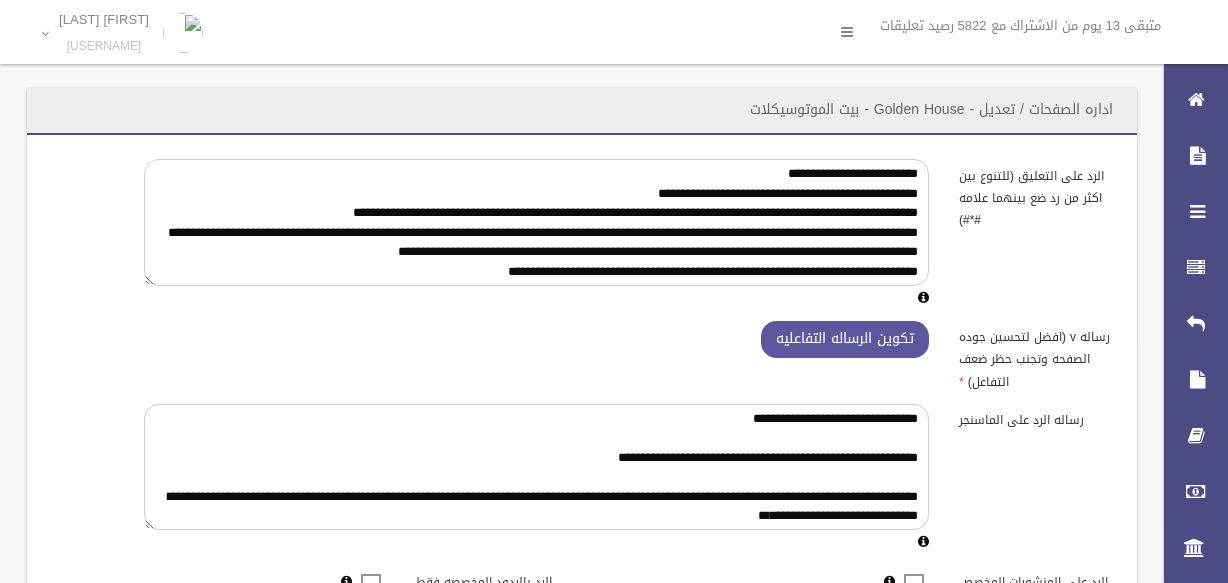 scroll, scrollTop: 0, scrollLeft: 0, axis: both 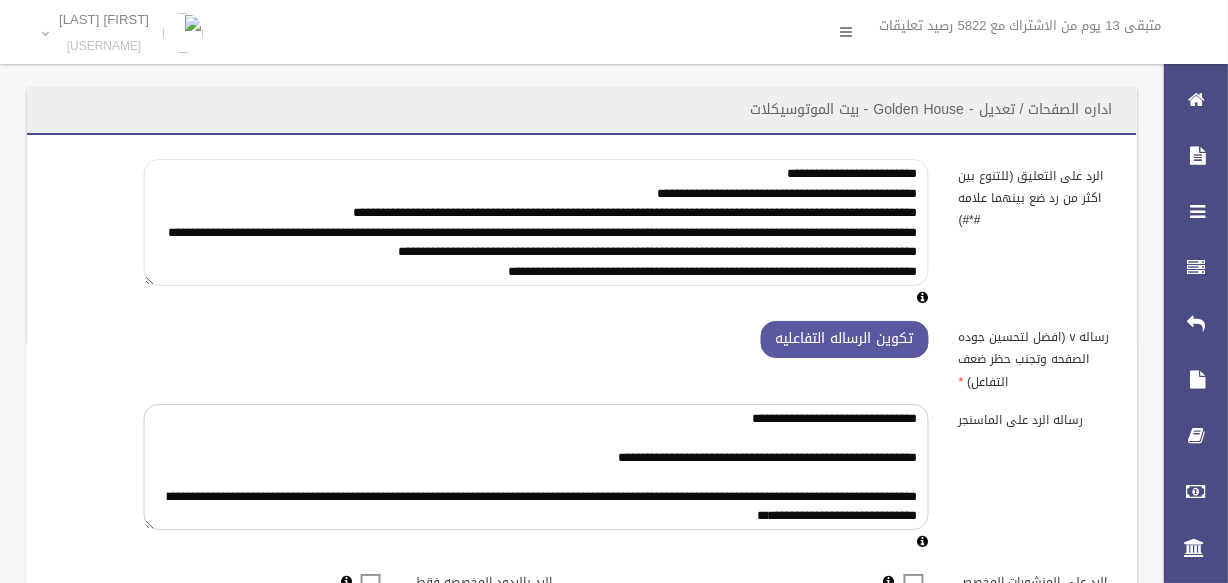click on "**********" at bounding box center [536, 222] 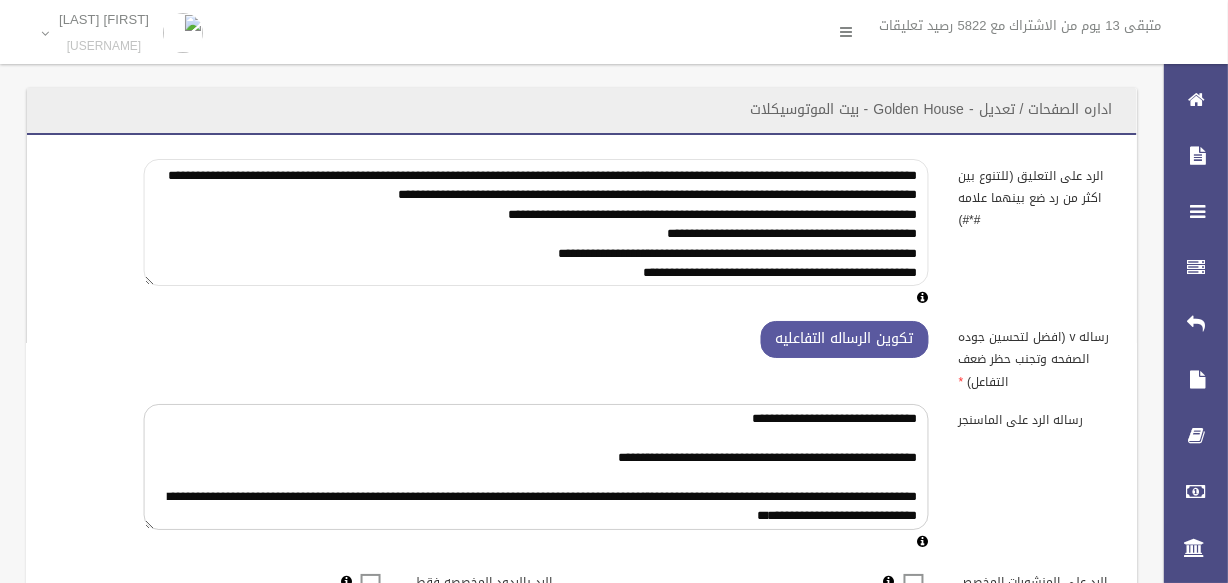 click on "**********" at bounding box center [536, 222] 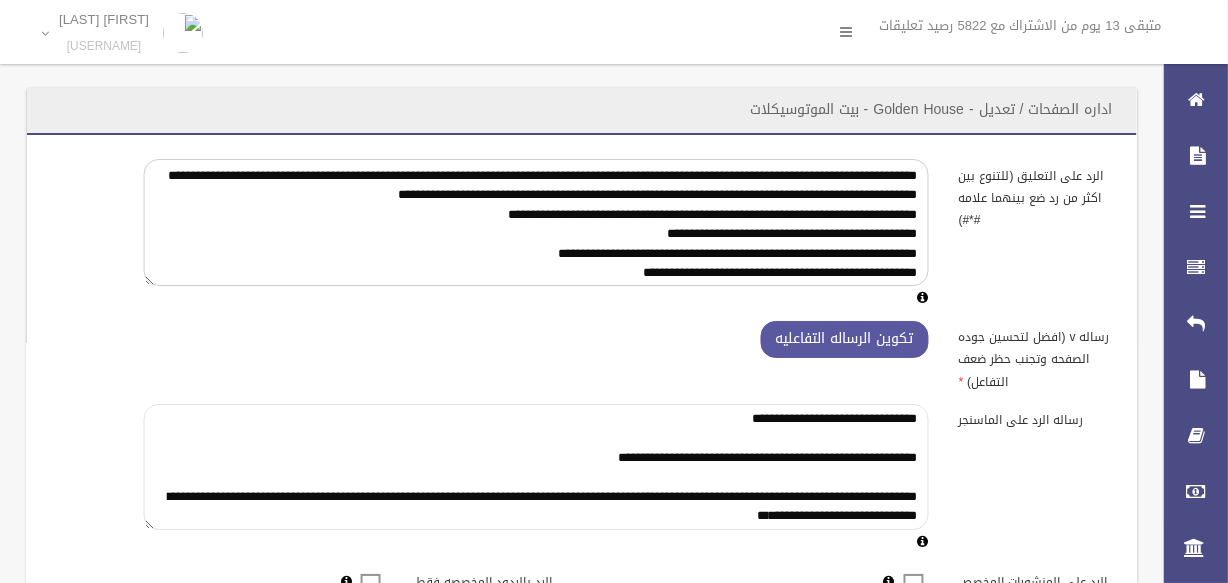 click on "**********" at bounding box center [536, 467] 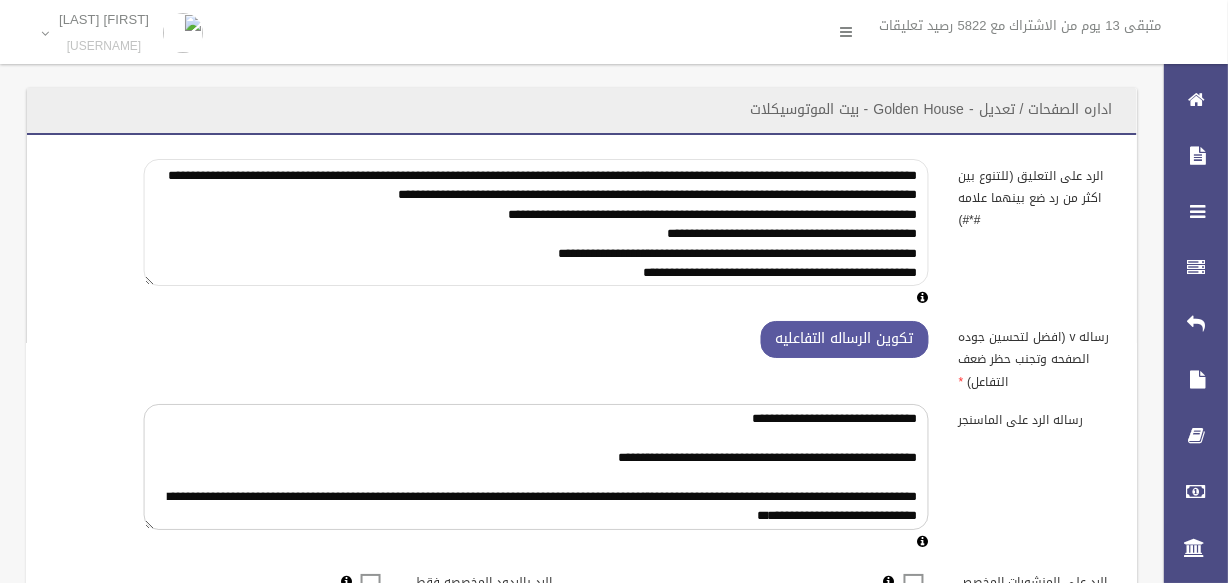 click on "**********" at bounding box center [536, 222] 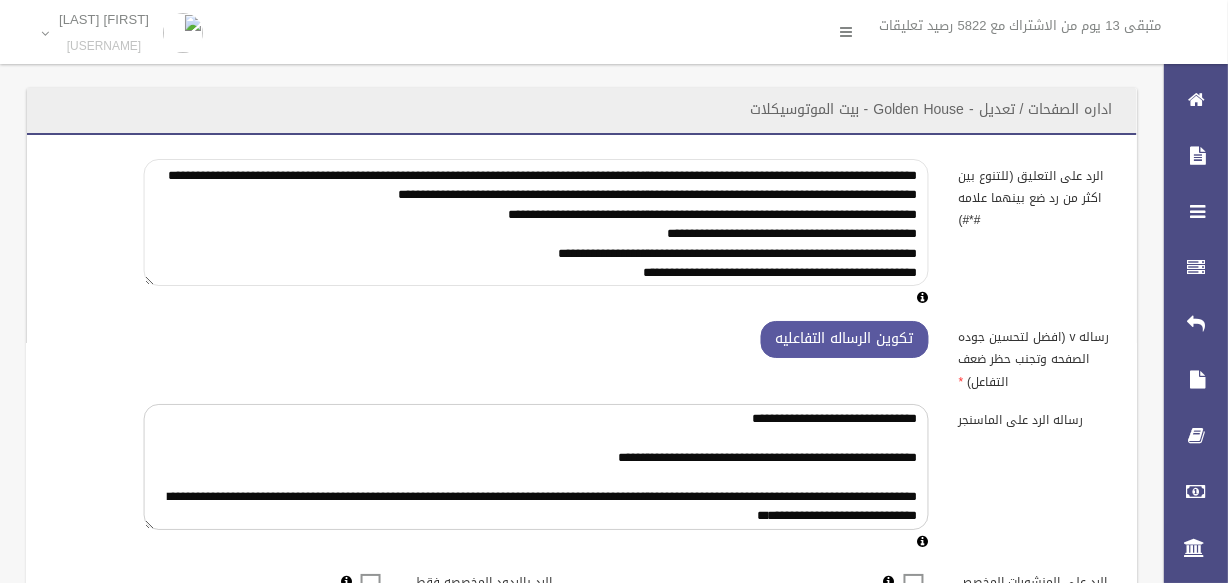 paste on "**" 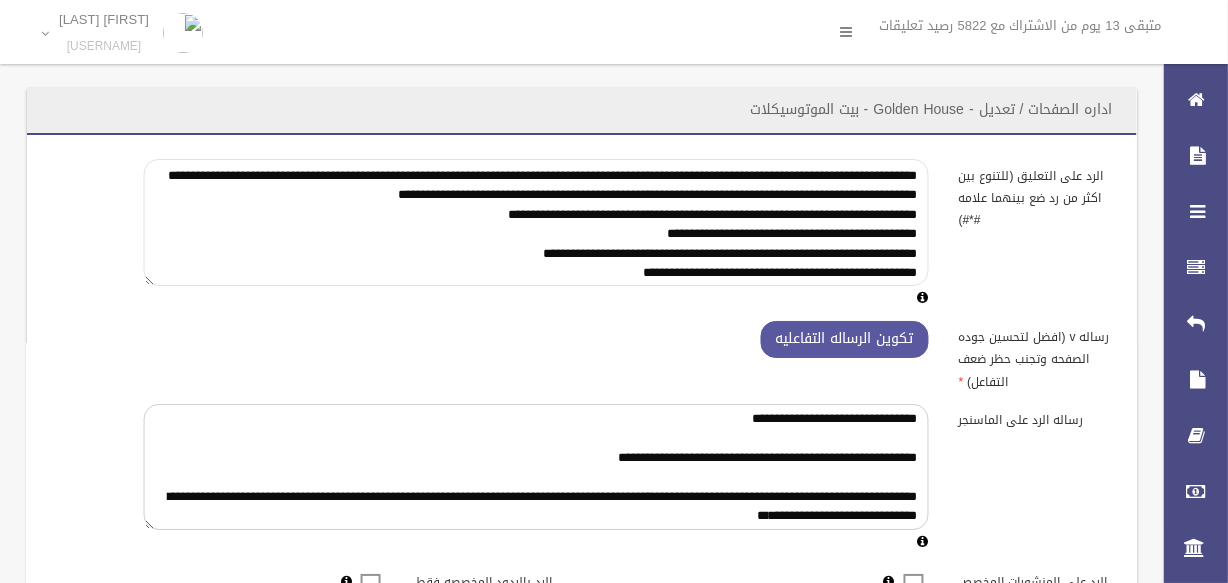 click on "**********" at bounding box center [536, 222] 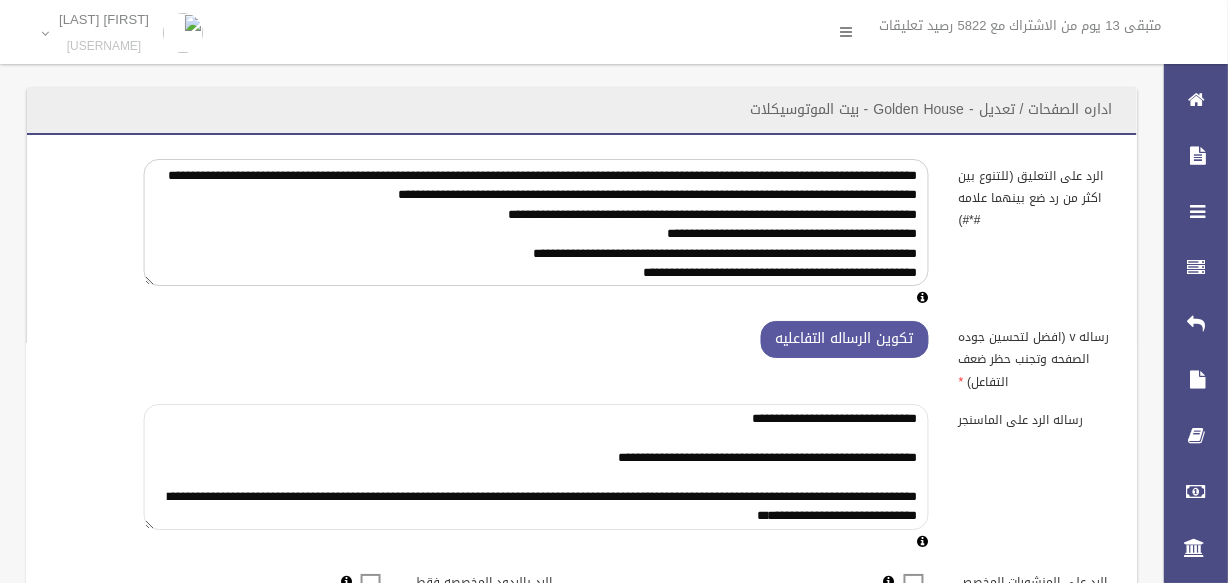 drag, startPoint x: 545, startPoint y: 458, endPoint x: 525, endPoint y: 452, distance: 20.880613 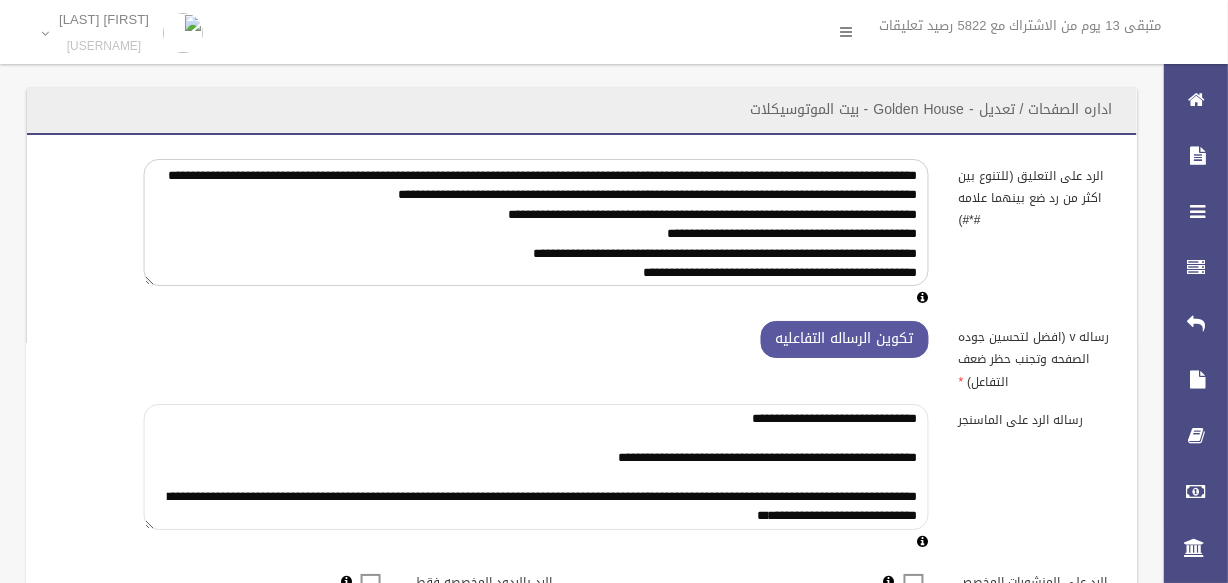 click on "**********" at bounding box center [536, 467] 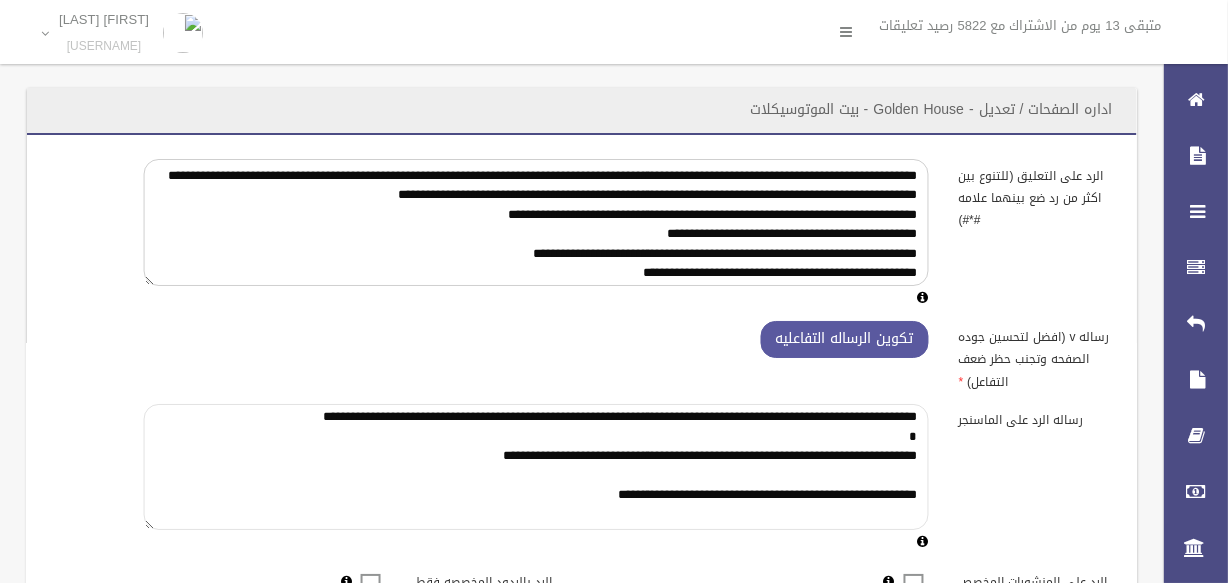 click on "**********" at bounding box center [536, 467] 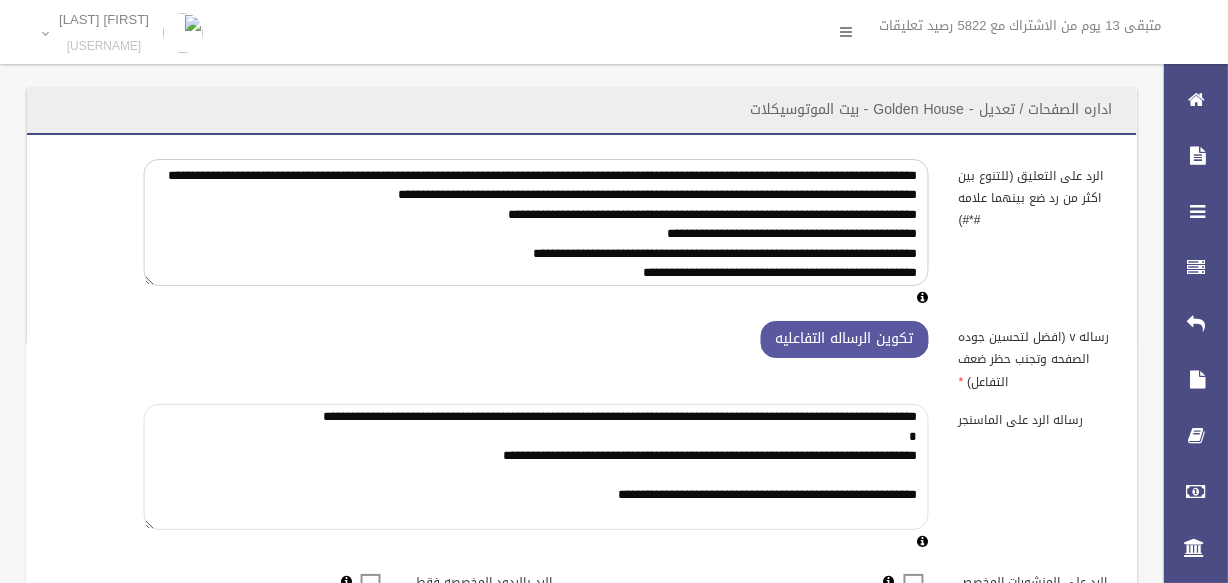 scroll, scrollTop: 167, scrollLeft: 0, axis: vertical 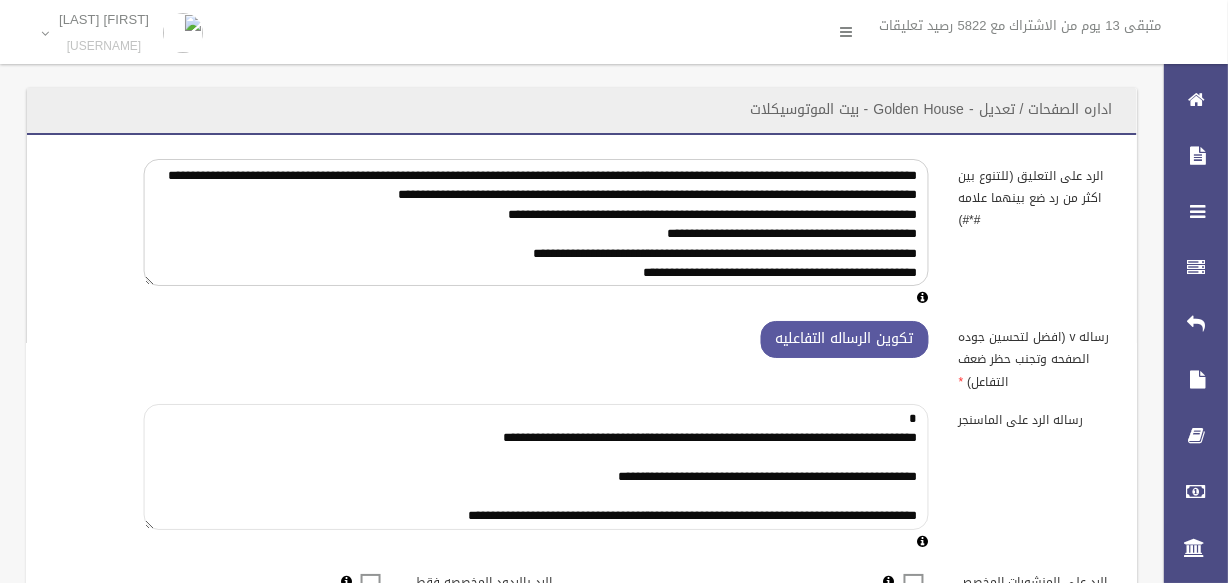 click on "**********" at bounding box center [536, 467] 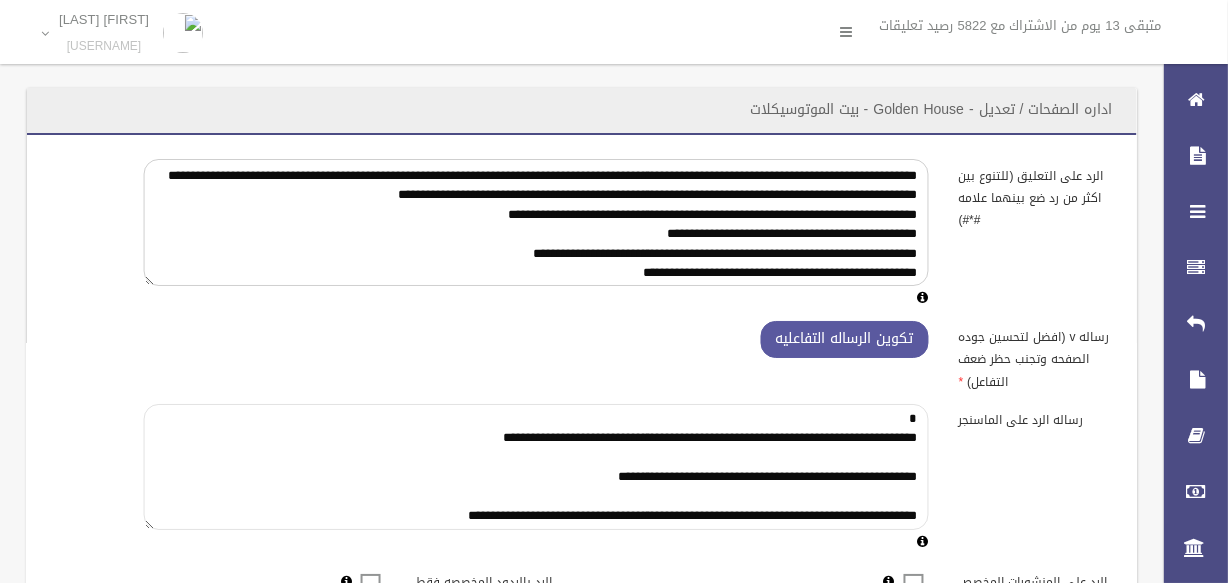 click on "**********" at bounding box center [536, 467] 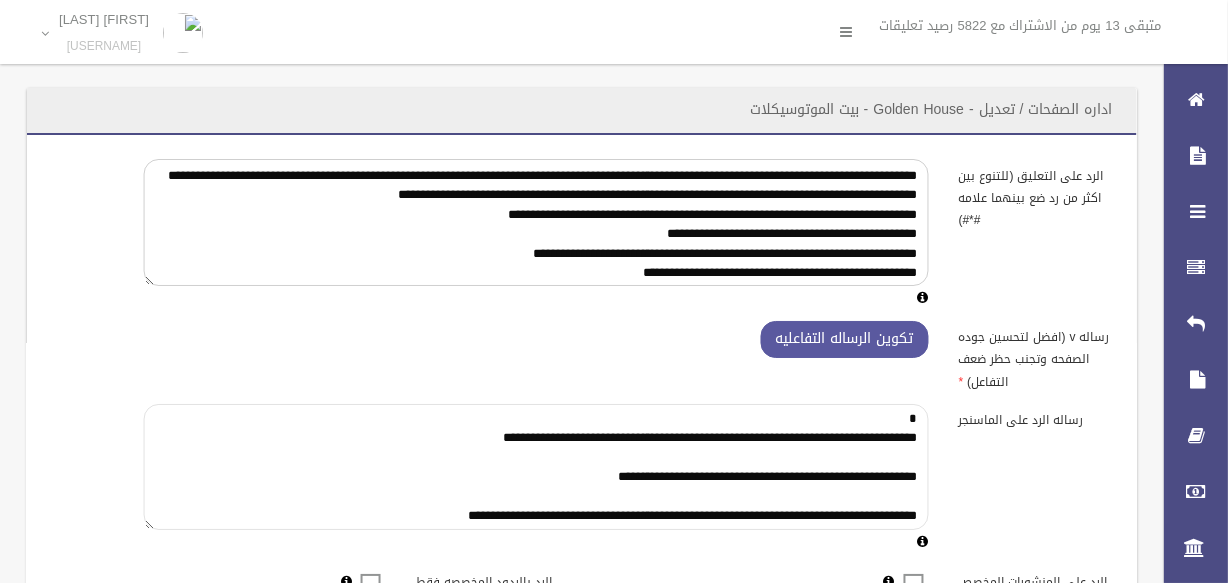 click on "**********" at bounding box center (536, 467) 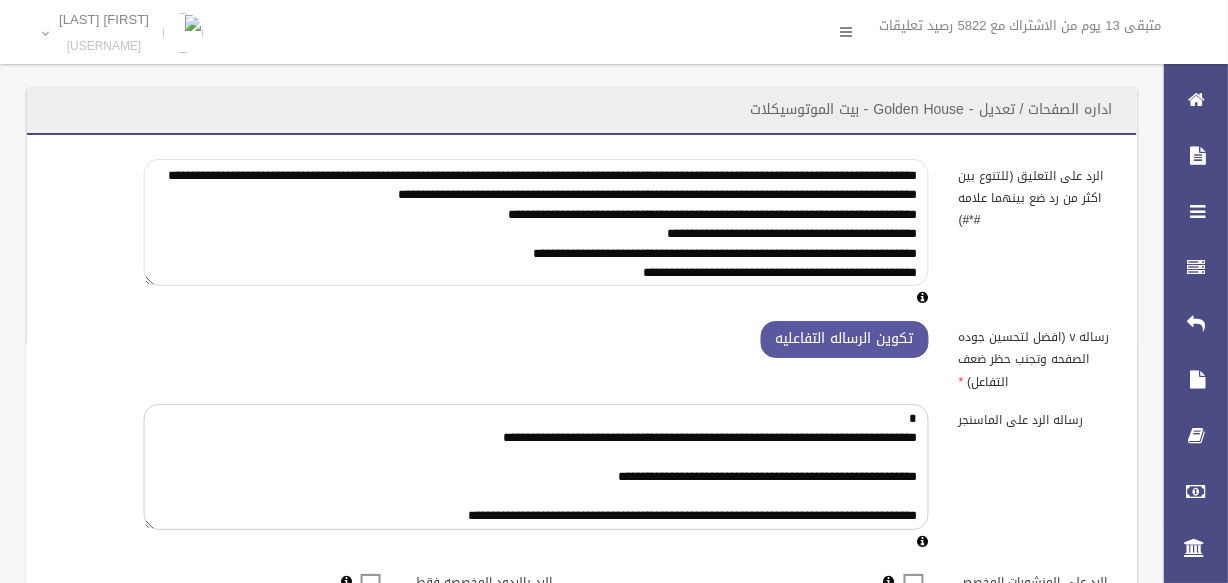 click on "**********" at bounding box center [536, 222] 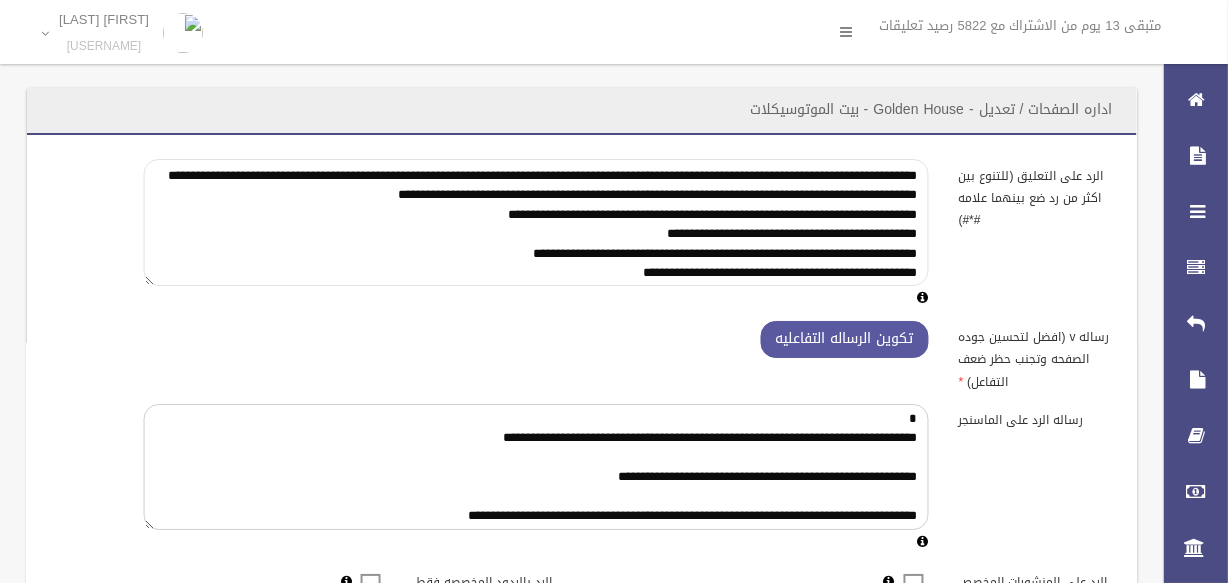 paste on "****" 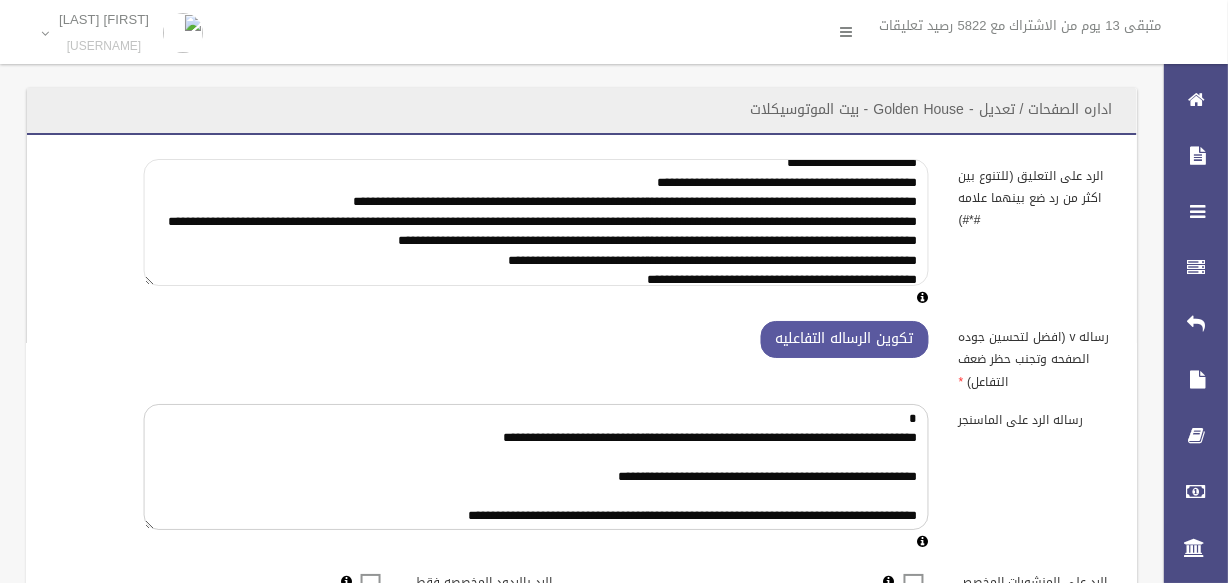 scroll, scrollTop: 0, scrollLeft: 0, axis: both 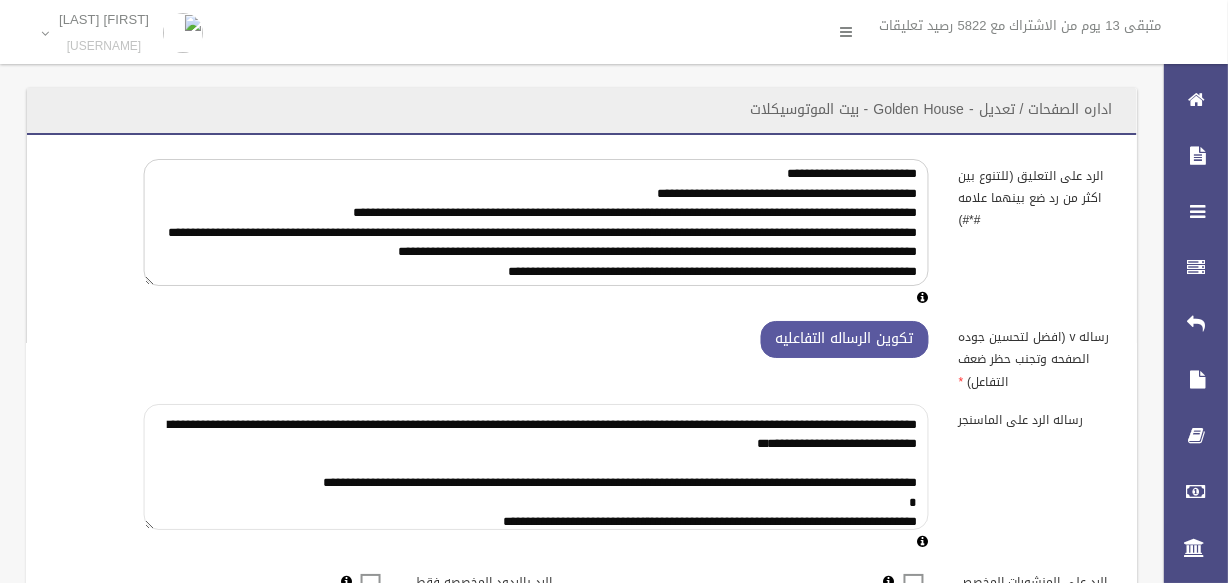 click on "**********" at bounding box center [536, 467] 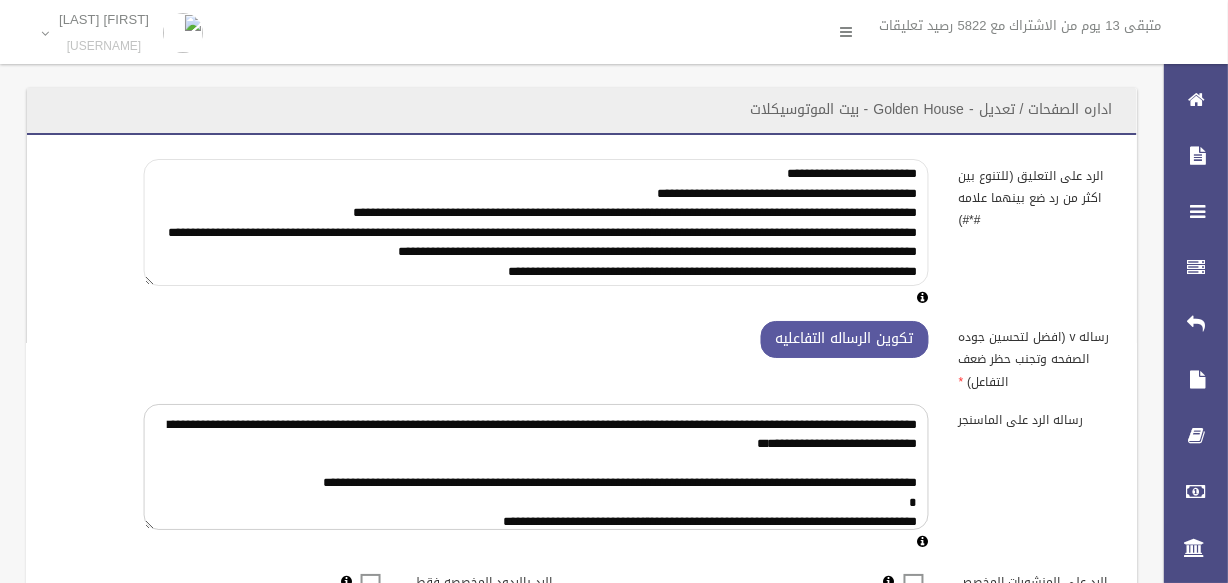 click on "**********" at bounding box center (536, 222) 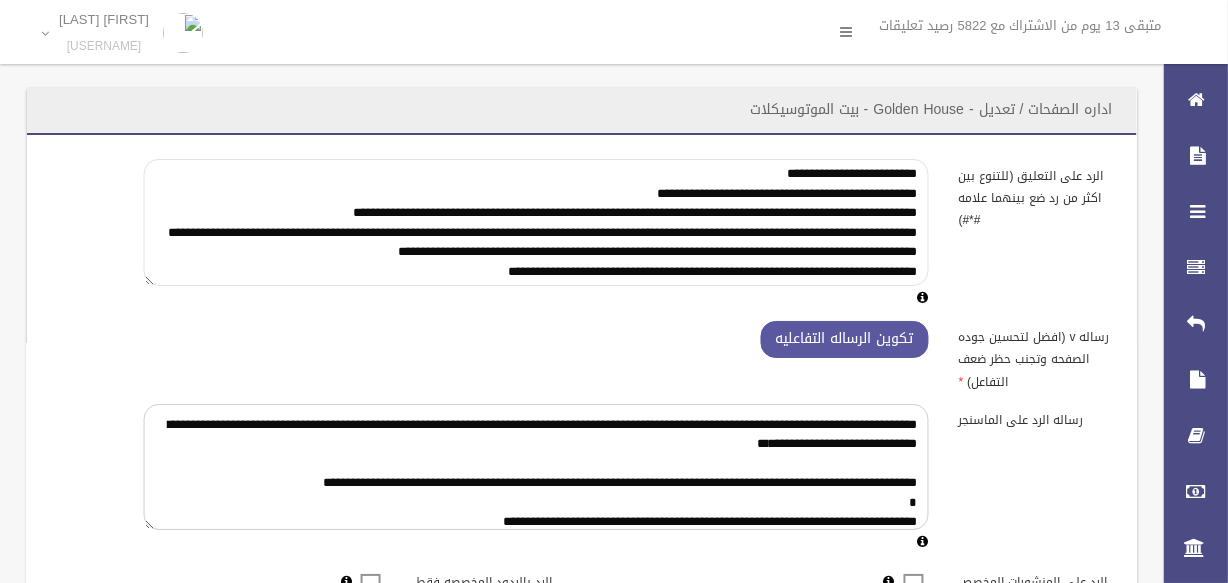 paste on "*" 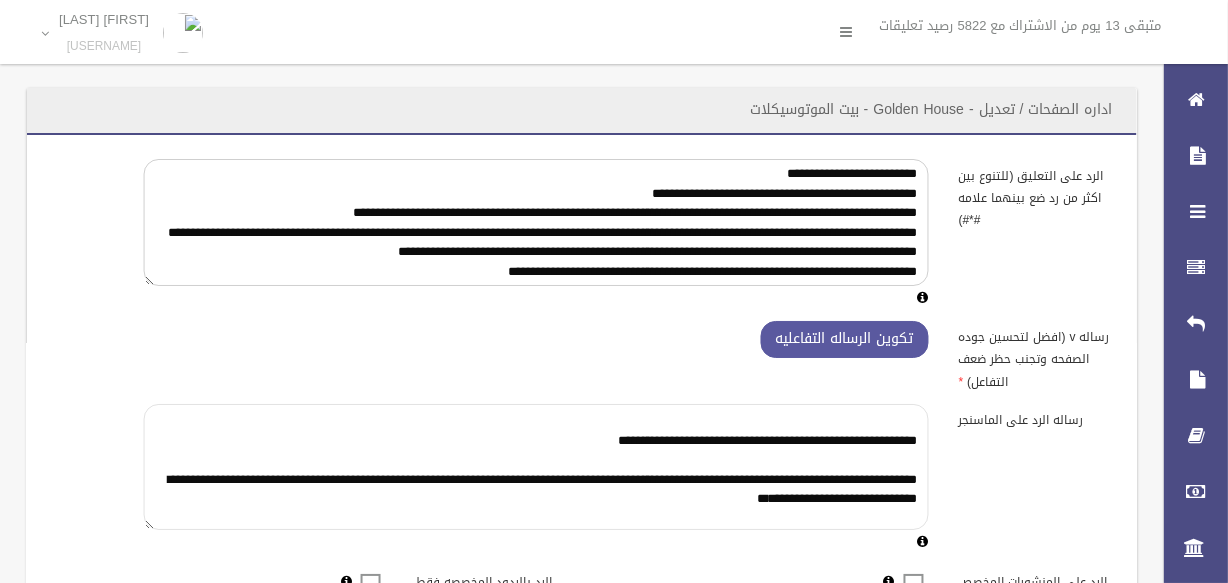 scroll, scrollTop: 0, scrollLeft: 0, axis: both 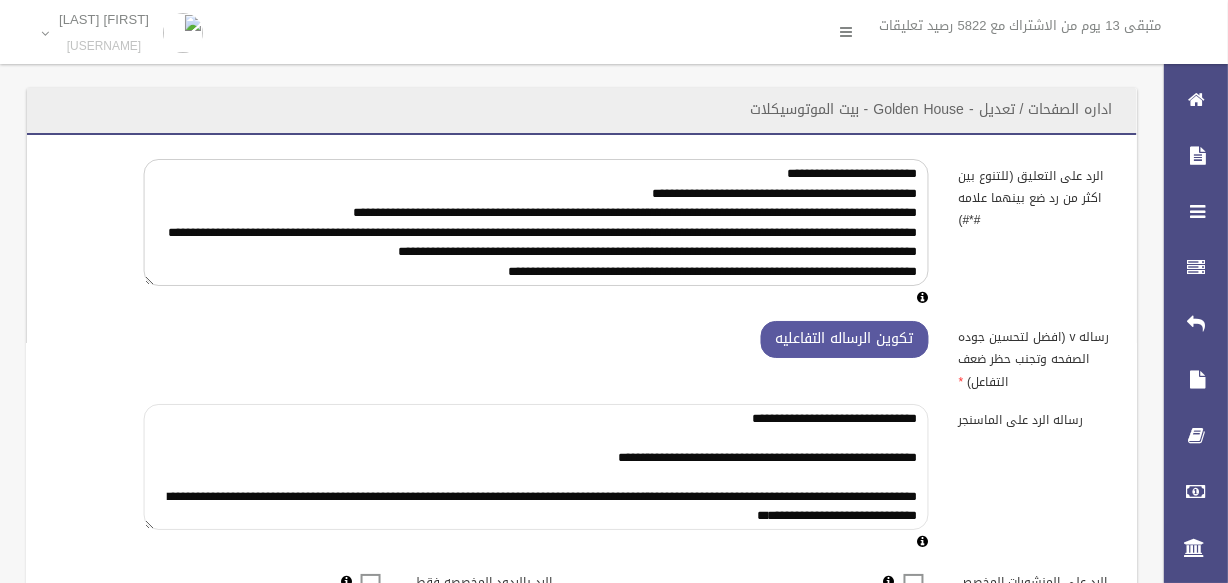 click on "**********" at bounding box center (536, 467) 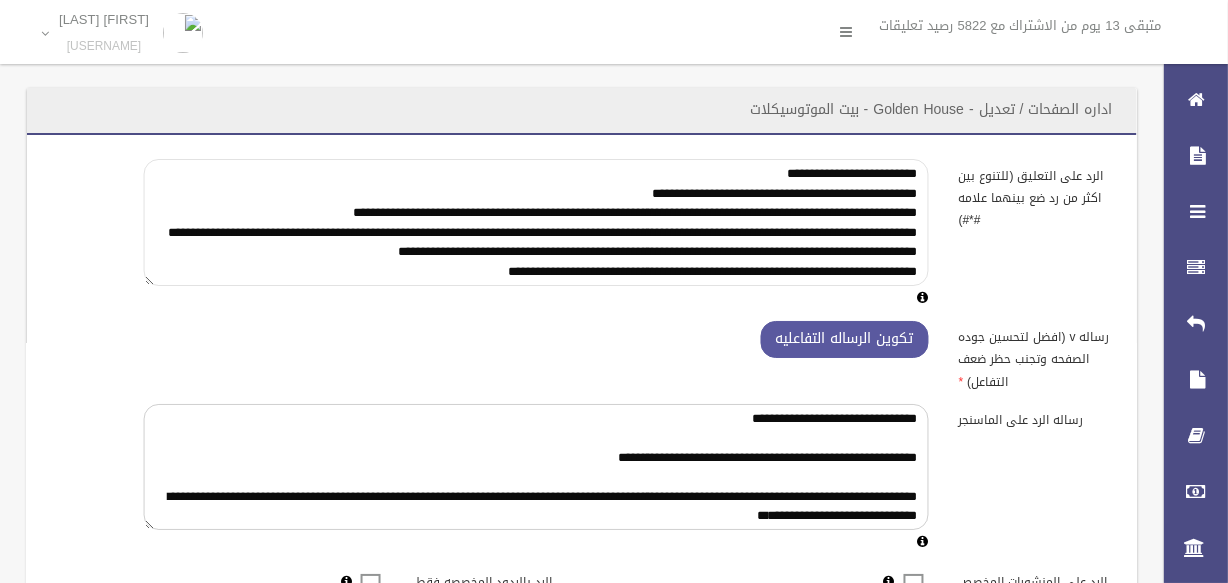 click on "**********" at bounding box center [536, 222] 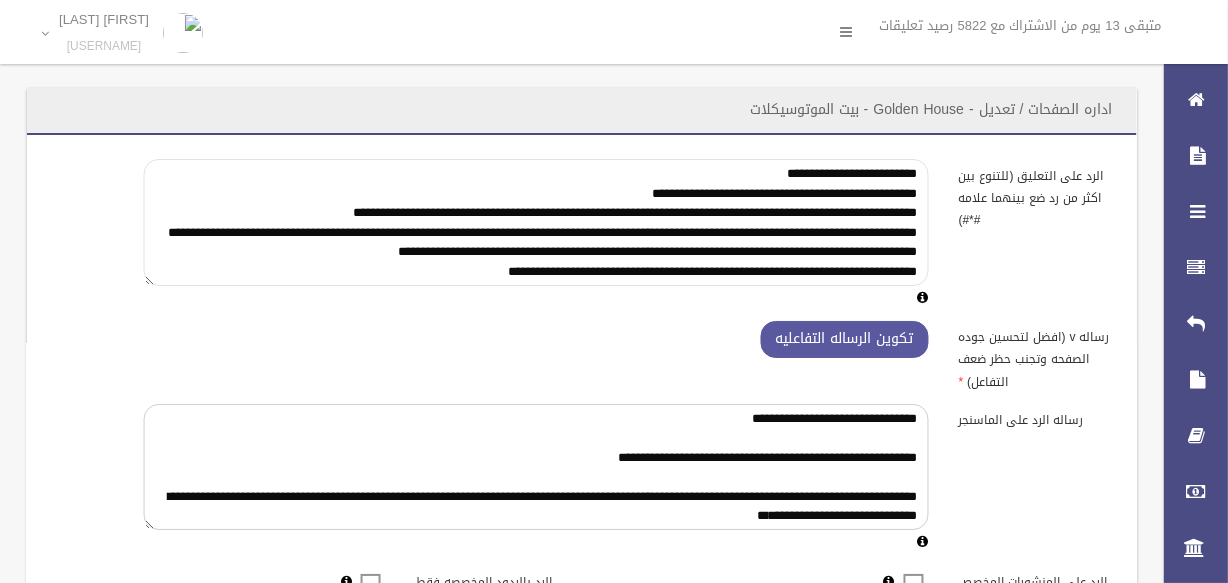 paste on "*" 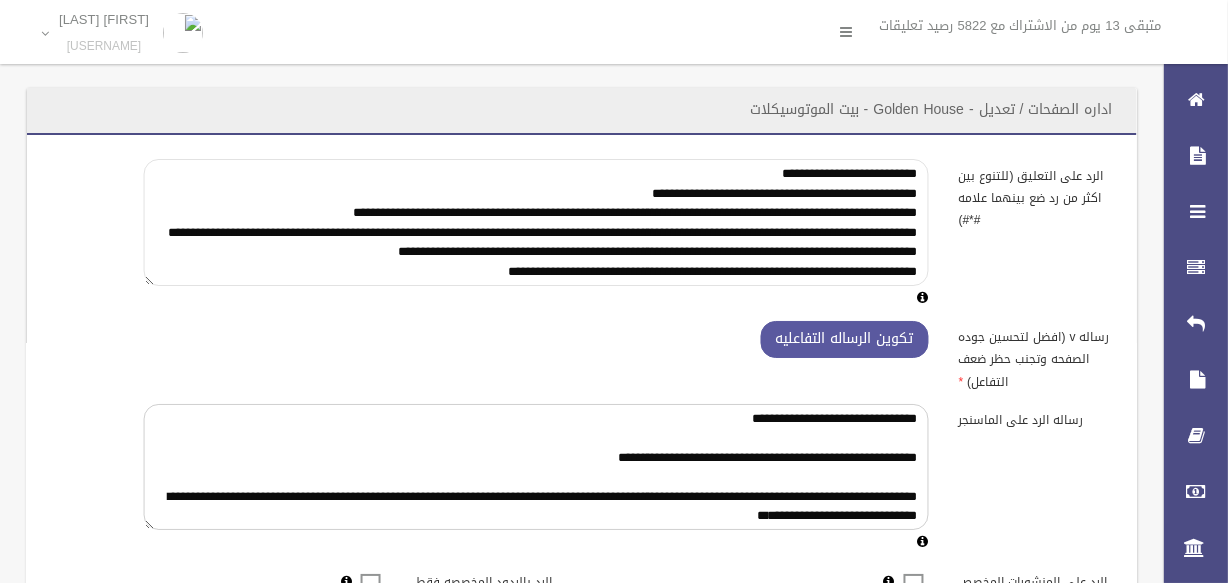 scroll, scrollTop: 78, scrollLeft: 0, axis: vertical 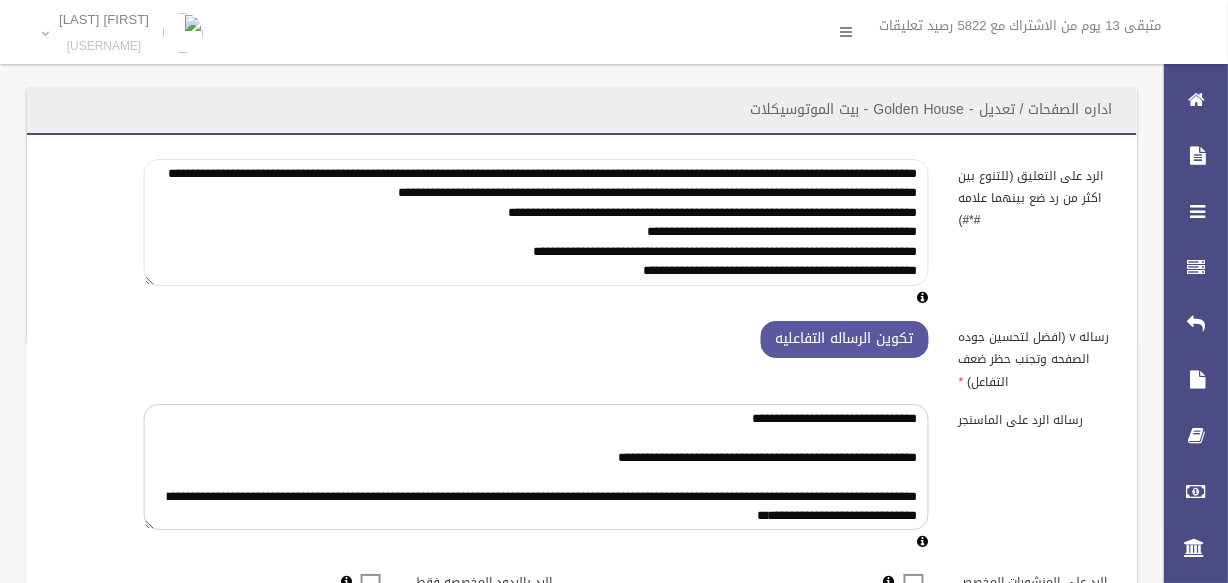 type on "**********" 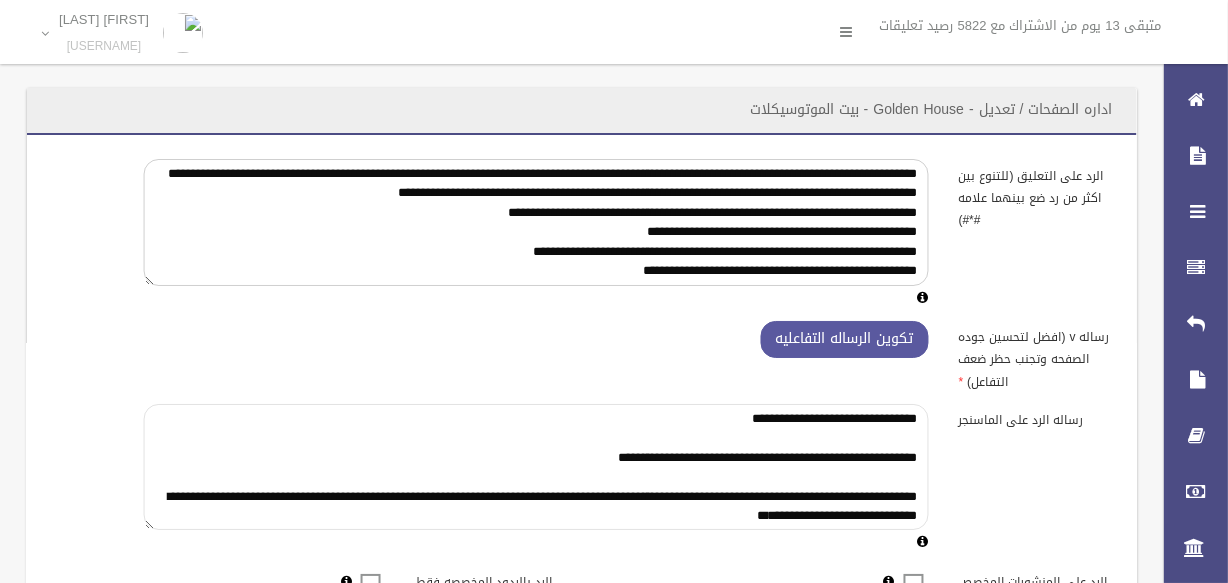 scroll, scrollTop: 175, scrollLeft: 0, axis: vertical 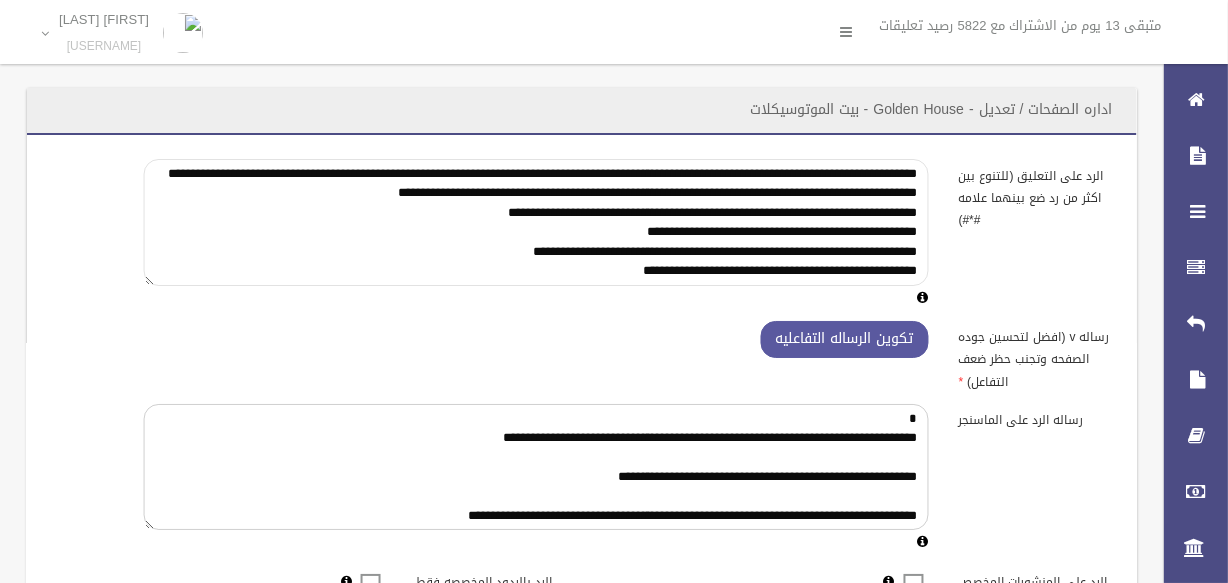 click on "**********" at bounding box center [536, 222] 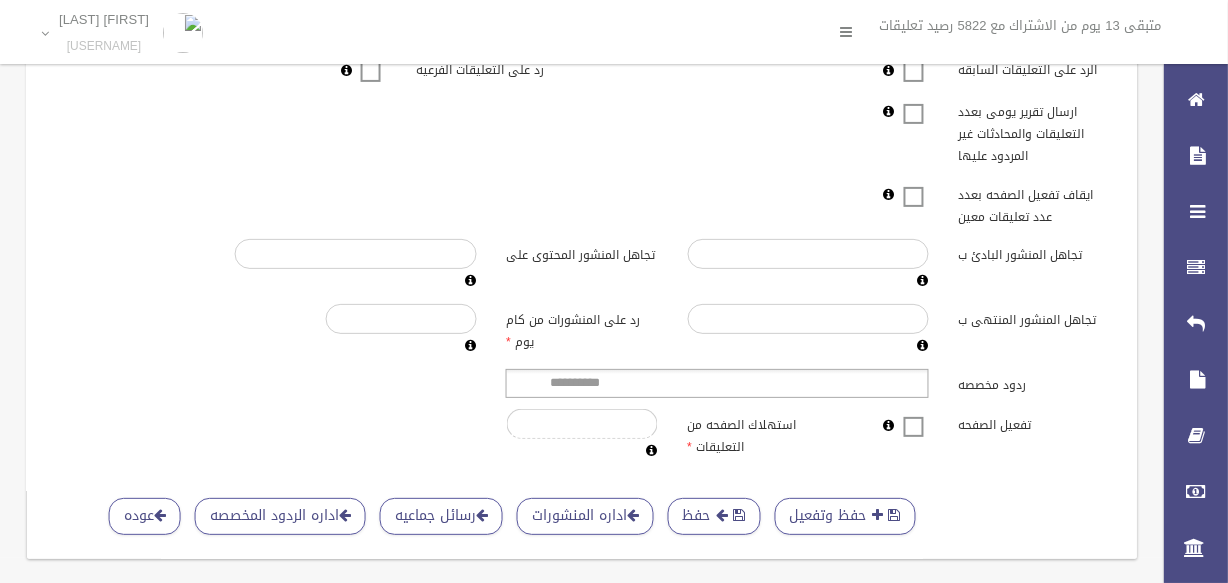scroll, scrollTop: 650, scrollLeft: 0, axis: vertical 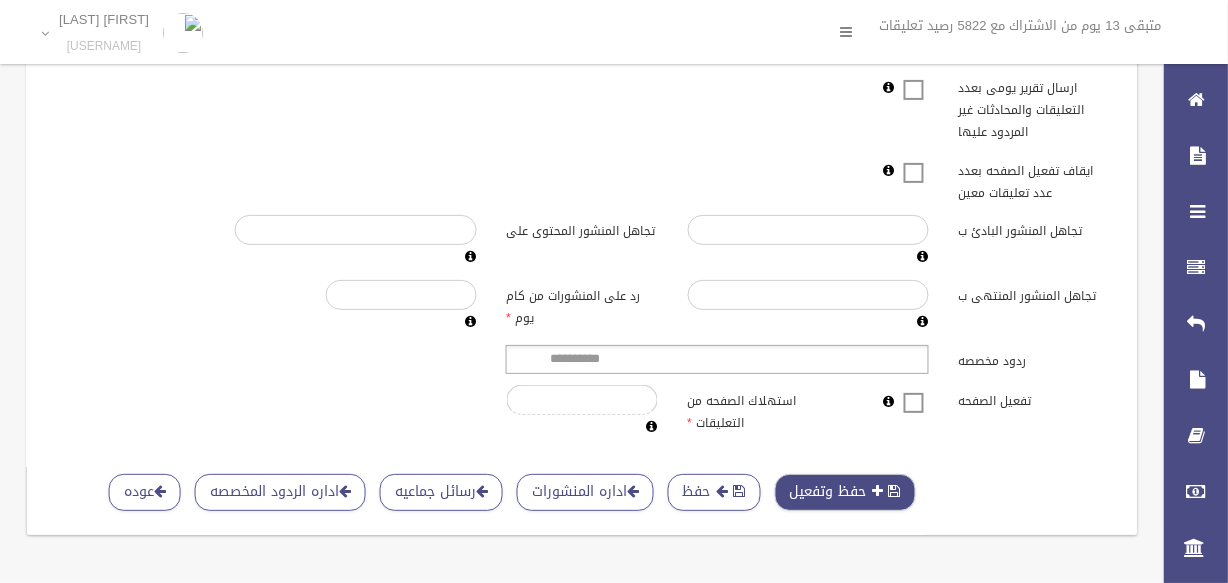 click on "حفظ وتفعيل
حفظ
اداره المنشورات
رسائل جماعيه
اداره الردود المخصصه
عوده" at bounding box center (493, 492) 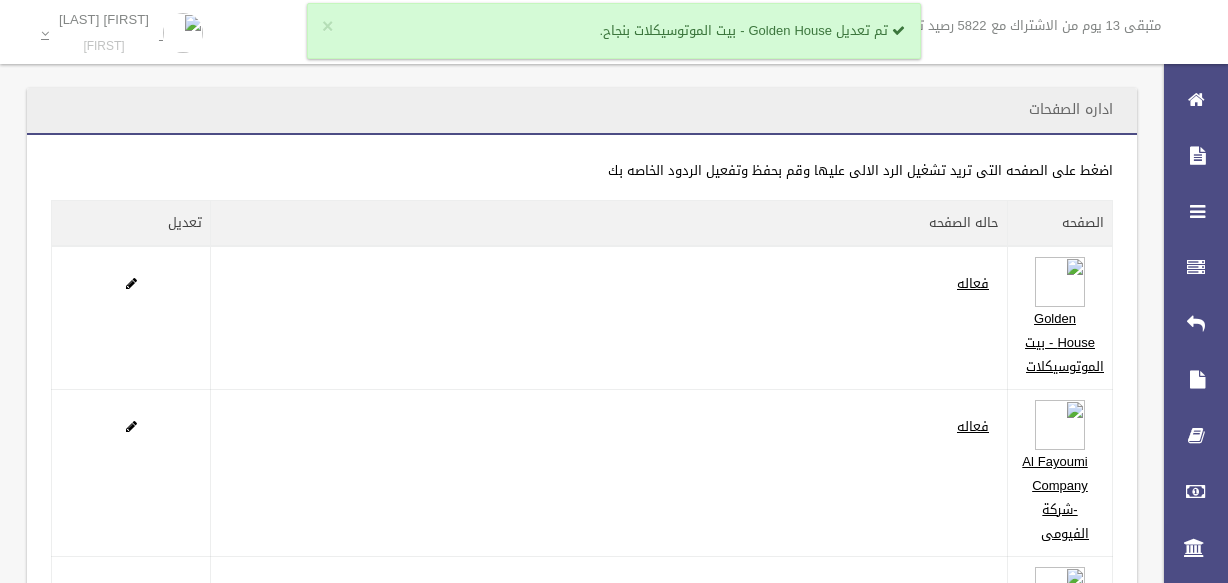 scroll, scrollTop: 0, scrollLeft: 0, axis: both 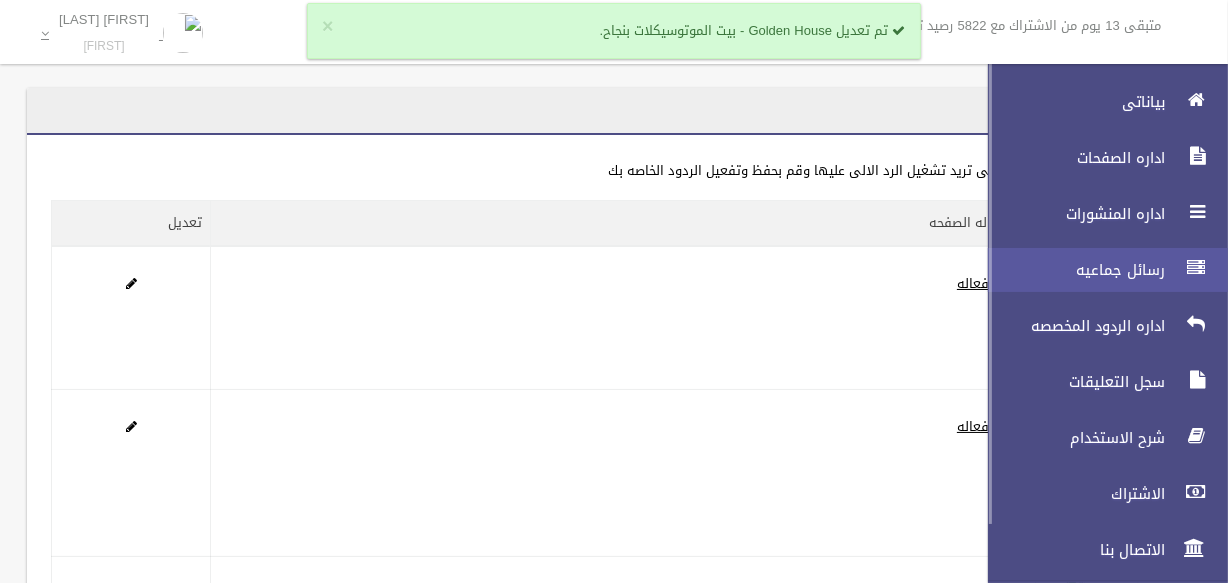 click on "رسائل جماعيه" at bounding box center [1071, 270] 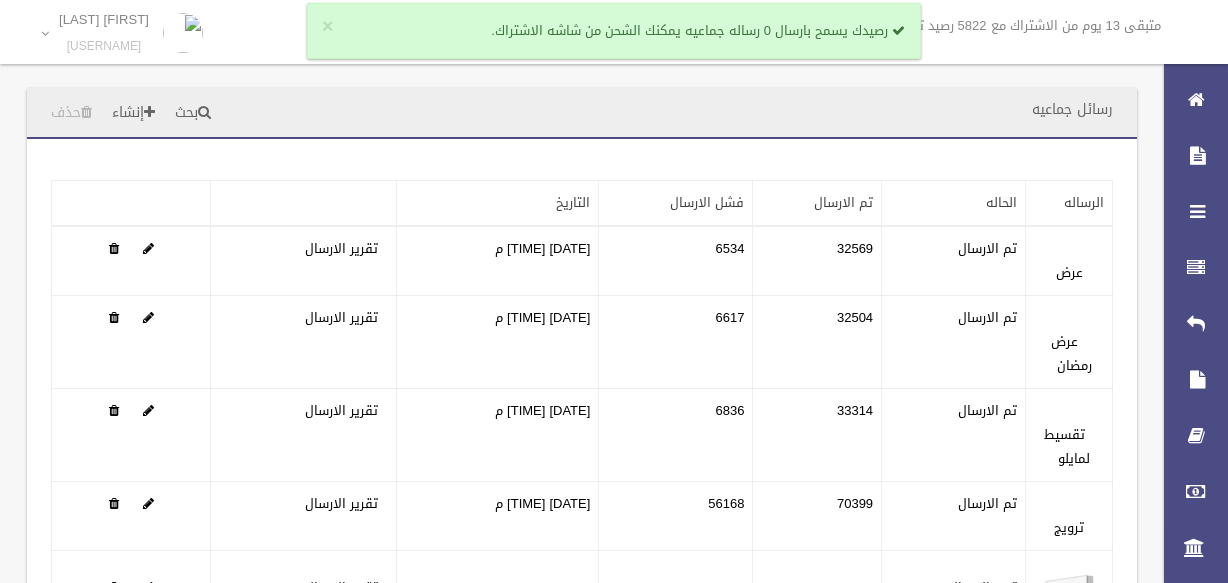 scroll, scrollTop: 0, scrollLeft: 0, axis: both 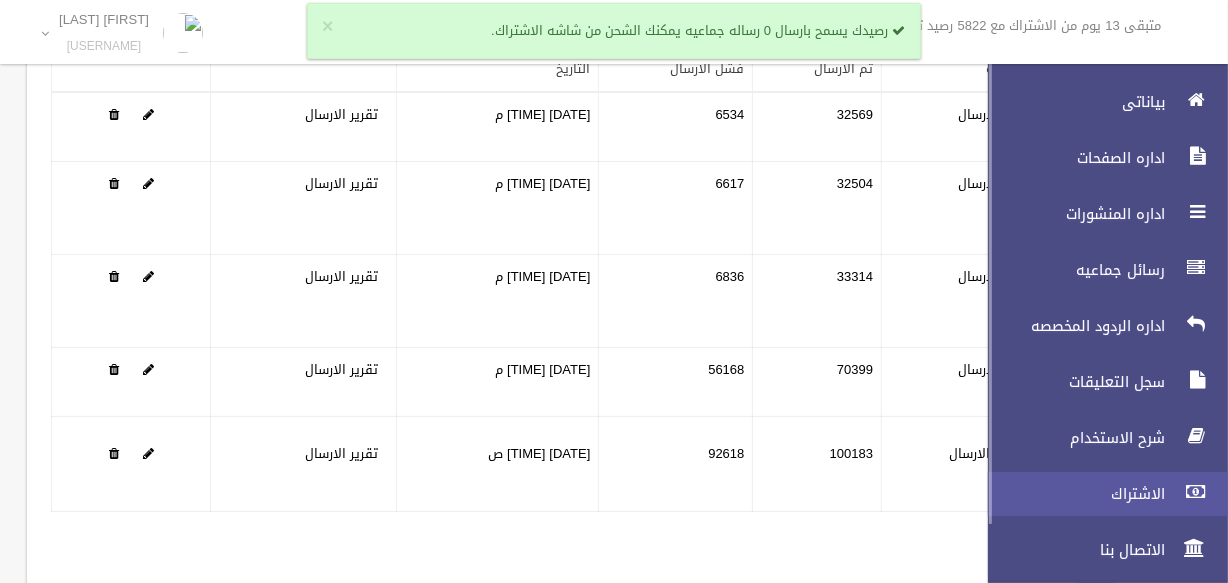click on "الاشتراك" at bounding box center [1099, 494] 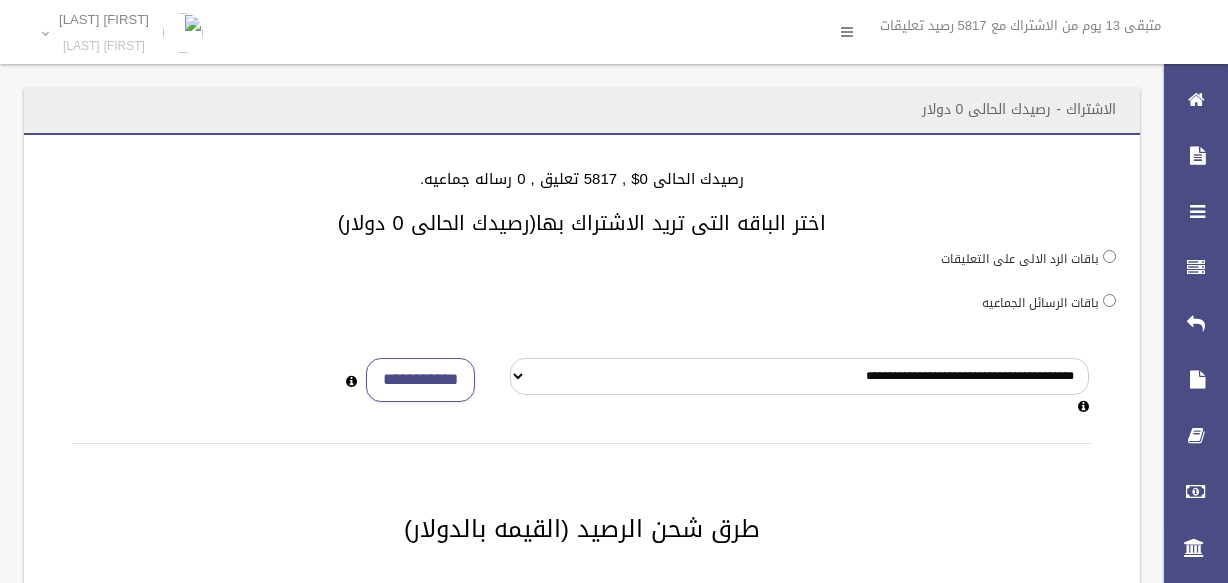 scroll, scrollTop: 0, scrollLeft: 0, axis: both 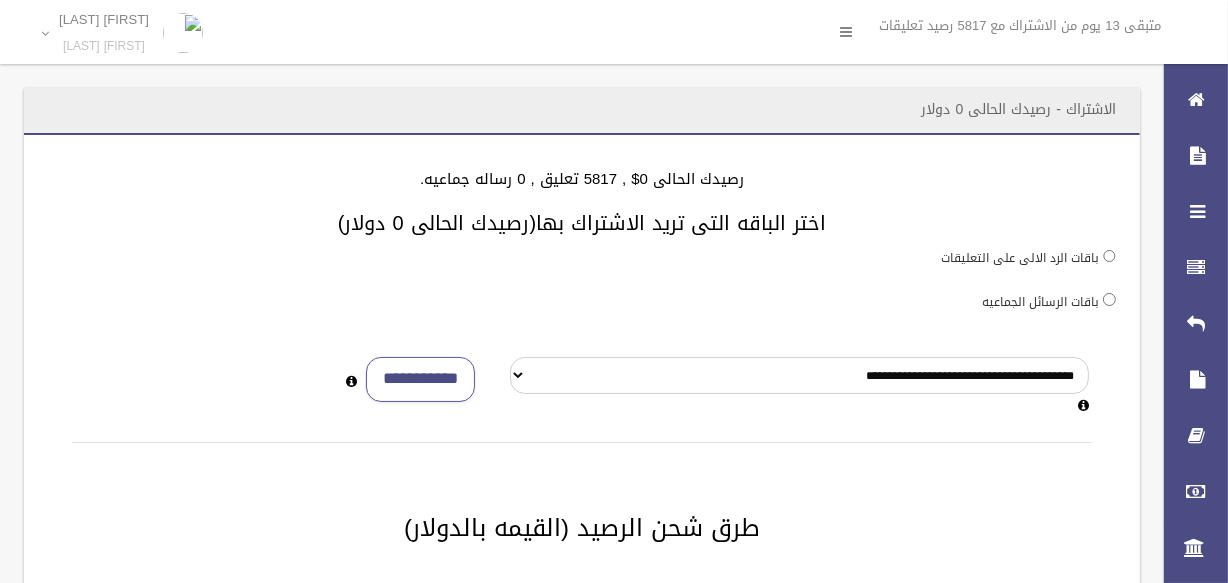 click on "**********" at bounding box center (582, 638) 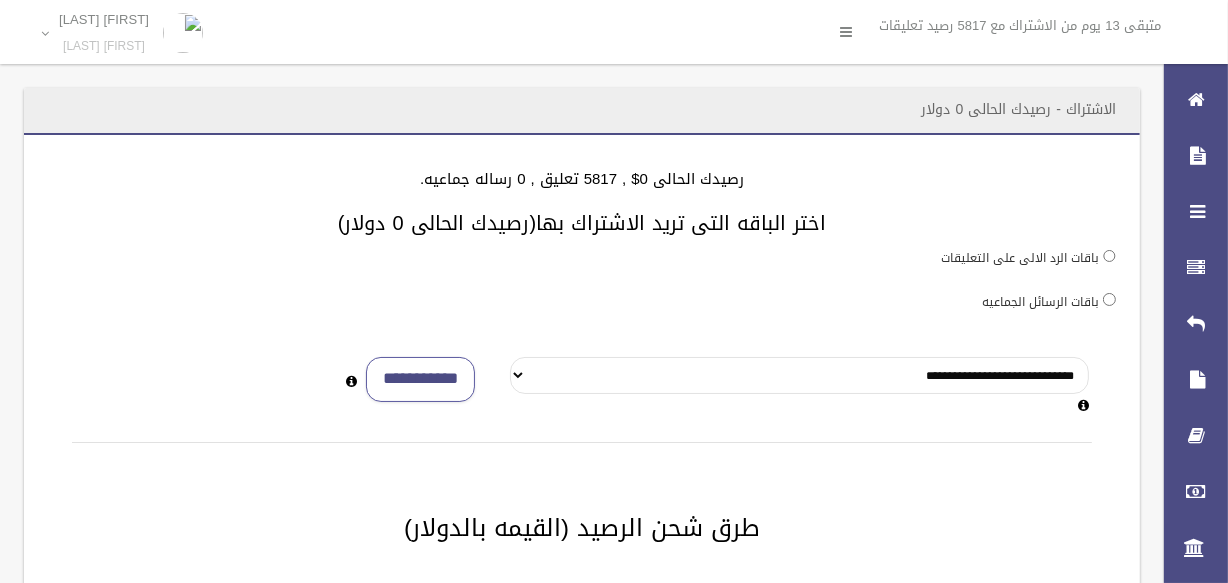 click on "**********" at bounding box center (799, 375) 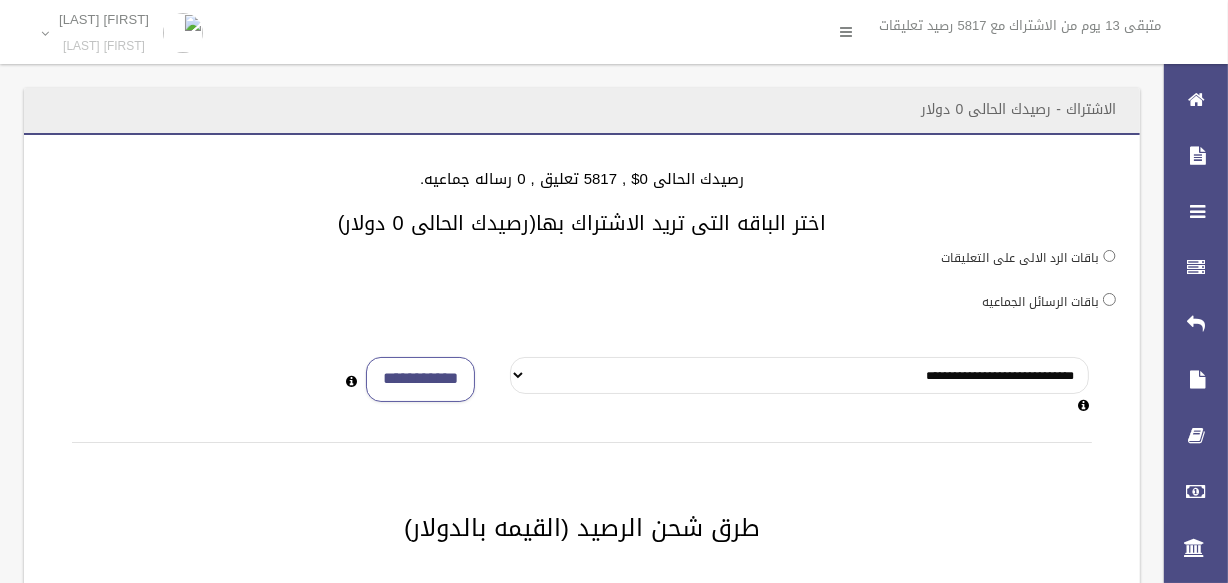 click on "**********" at bounding box center [799, 375] 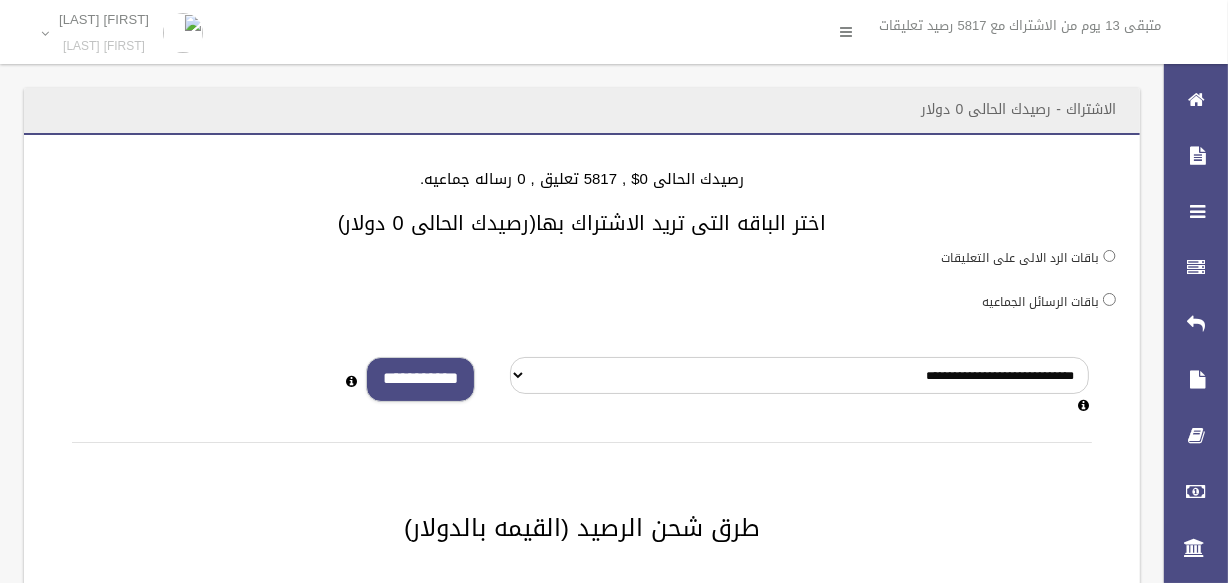 click on "**********" at bounding box center (420, 379) 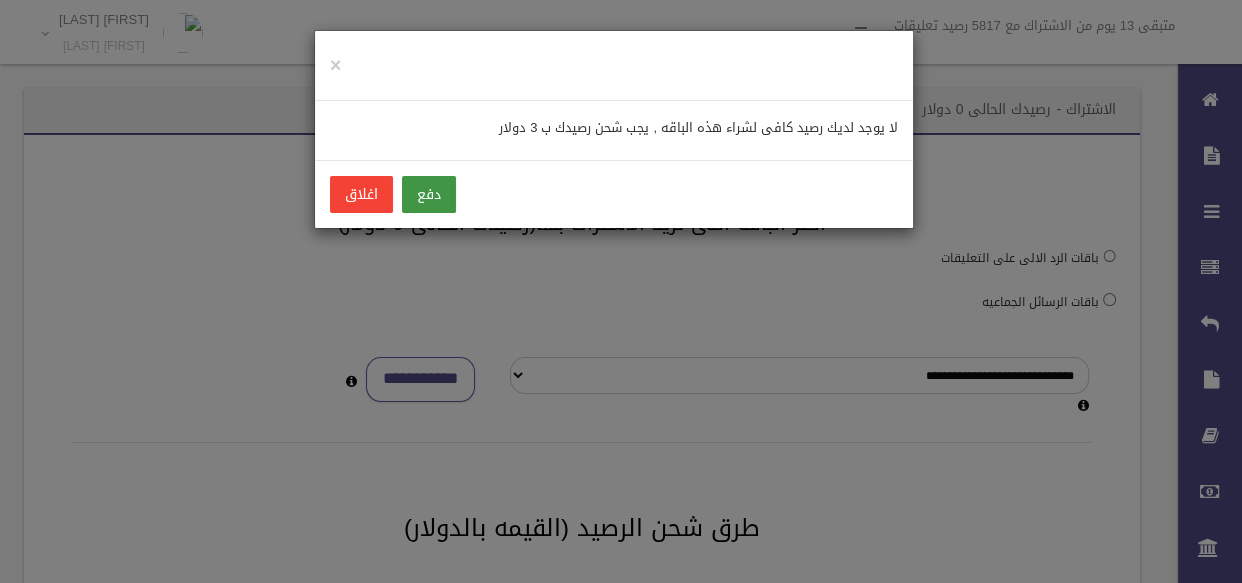 click on "دفع" at bounding box center (429, 194) 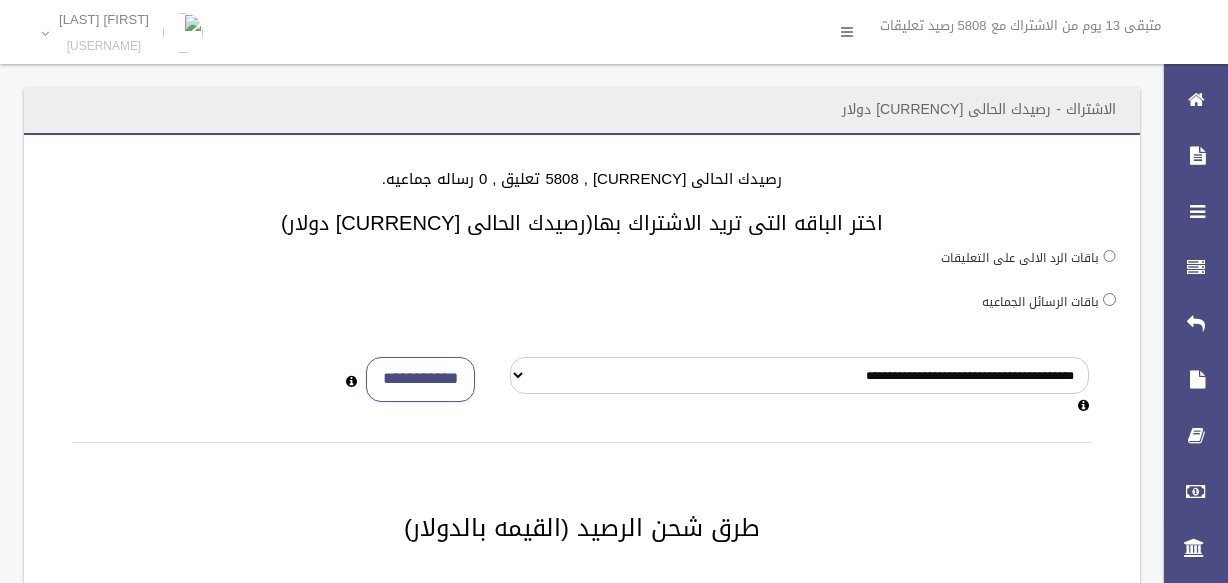 scroll, scrollTop: 0, scrollLeft: 0, axis: both 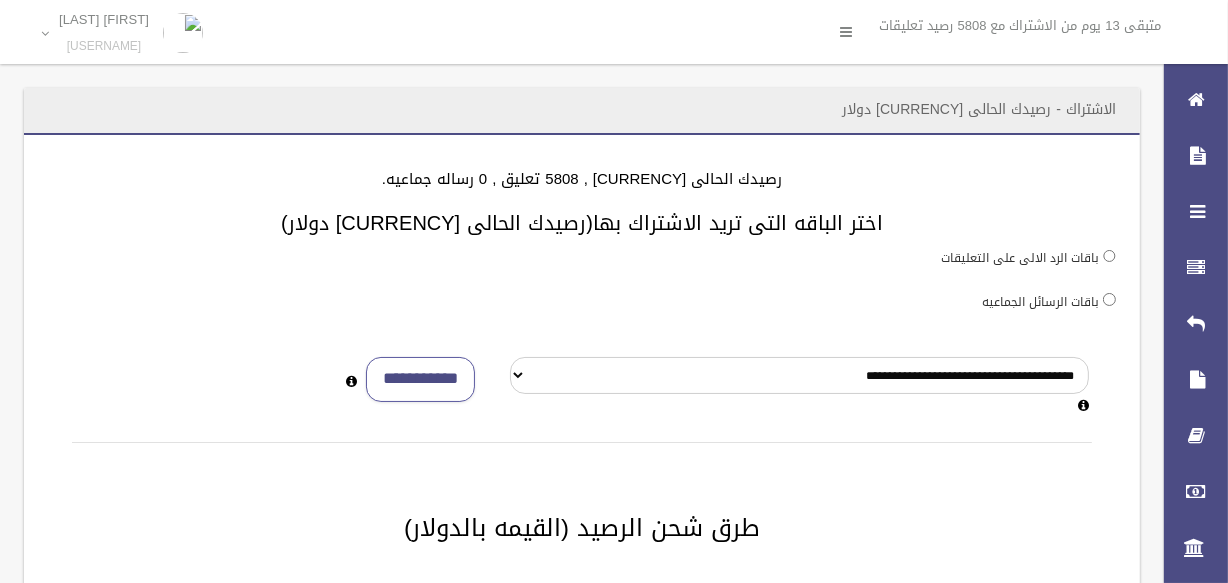 click on "باقات الرسائل الجماعيه" at bounding box center (1040, 302) 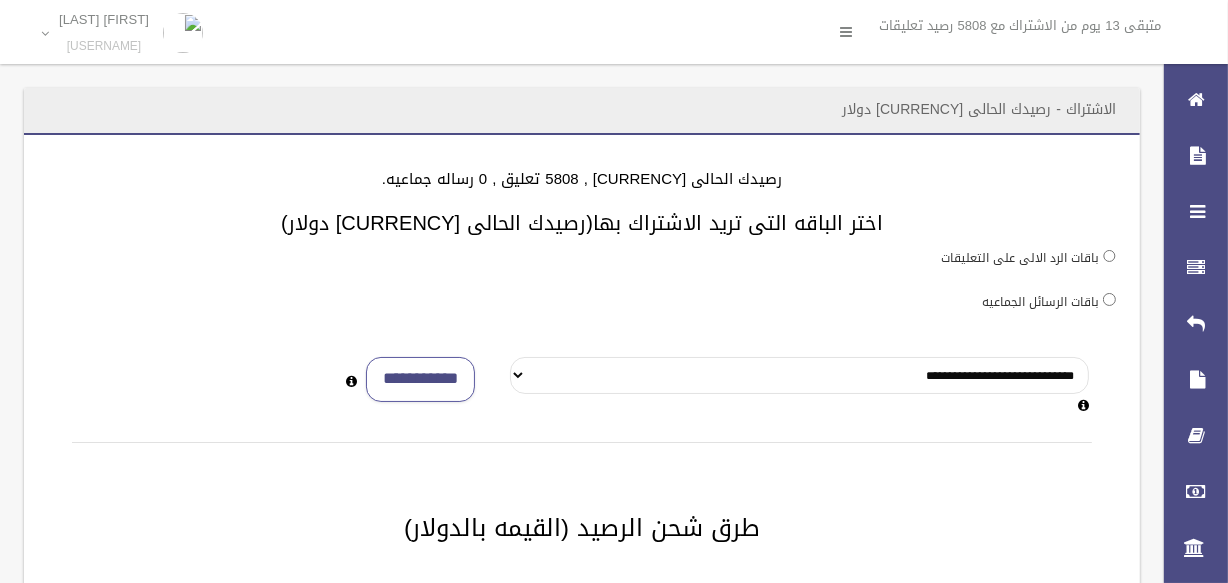click on "**********" at bounding box center (799, 375) 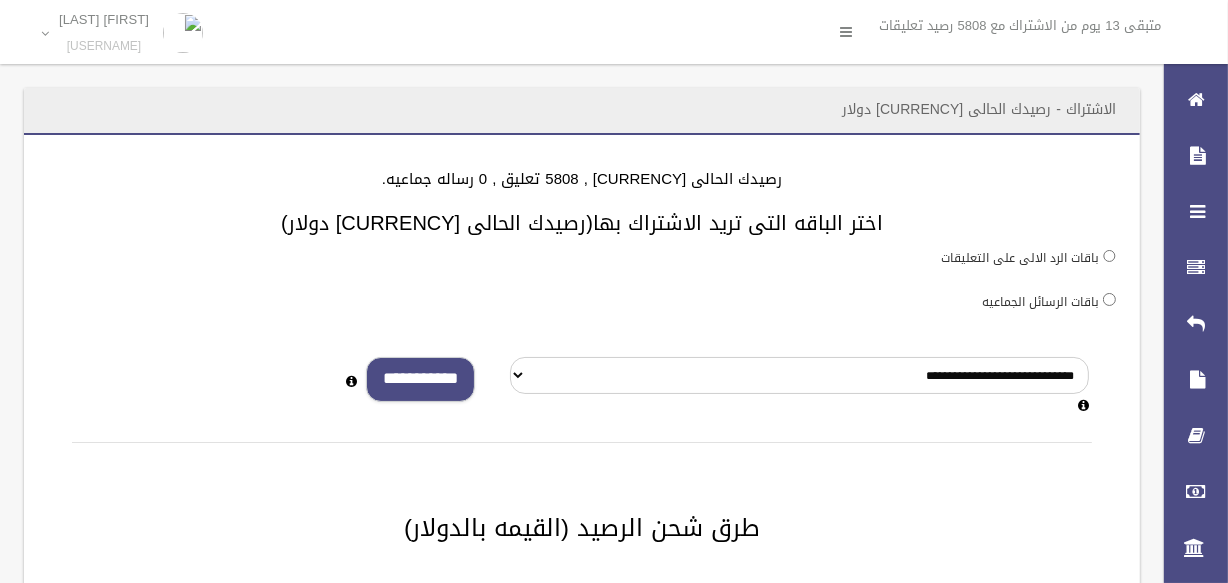 click on "**********" at bounding box center (420, 379) 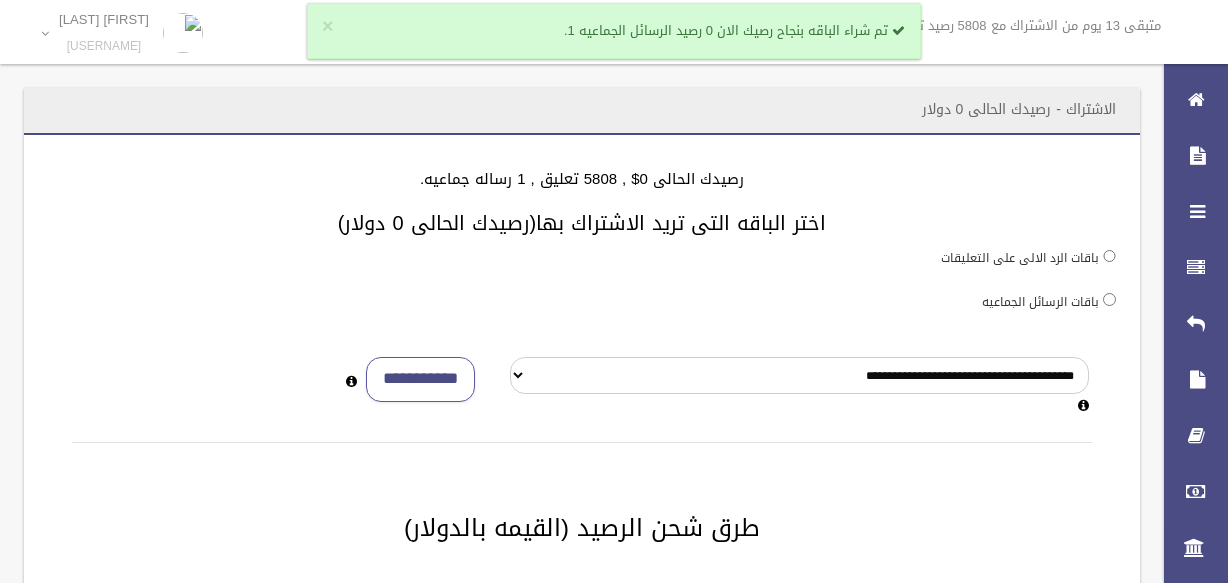 scroll, scrollTop: 0, scrollLeft: 0, axis: both 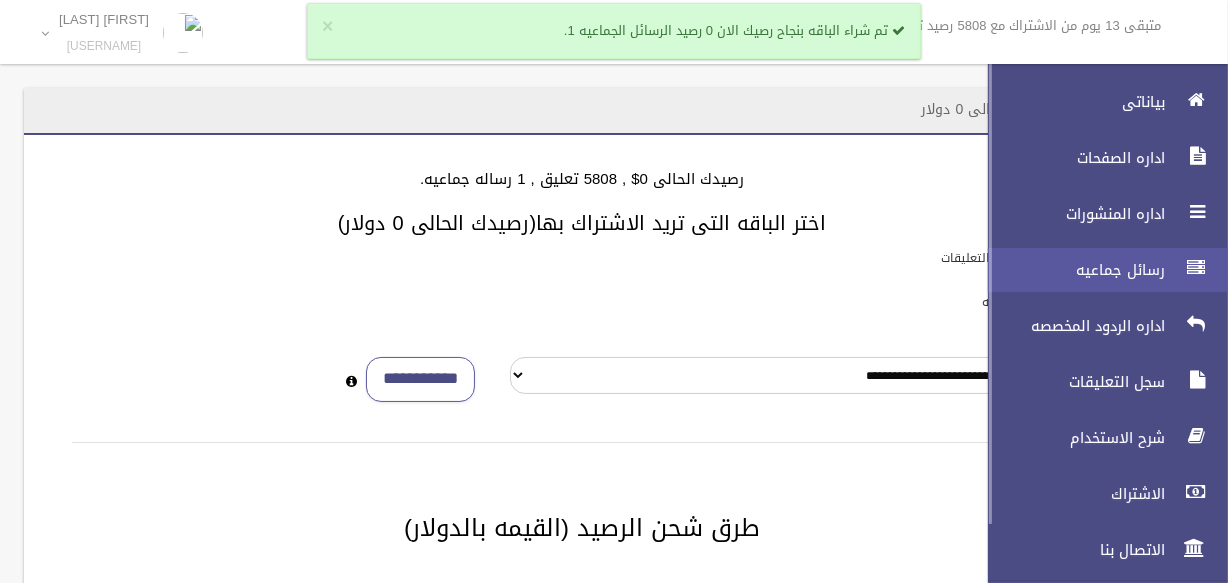 click on "رسائل جماعيه" at bounding box center [1071, 270] 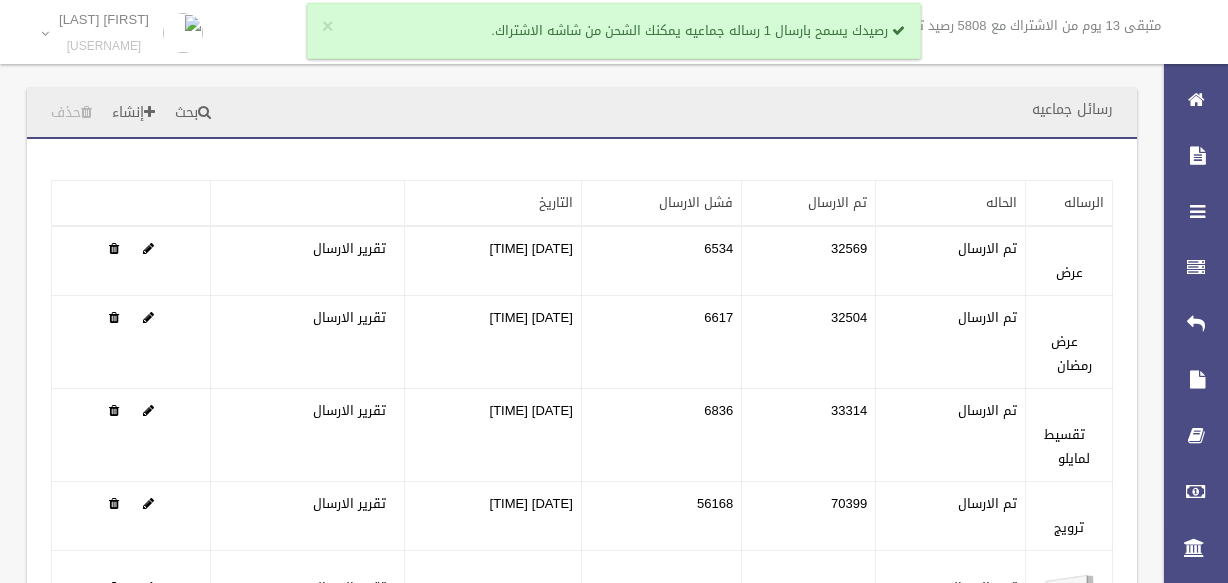 scroll, scrollTop: 0, scrollLeft: 0, axis: both 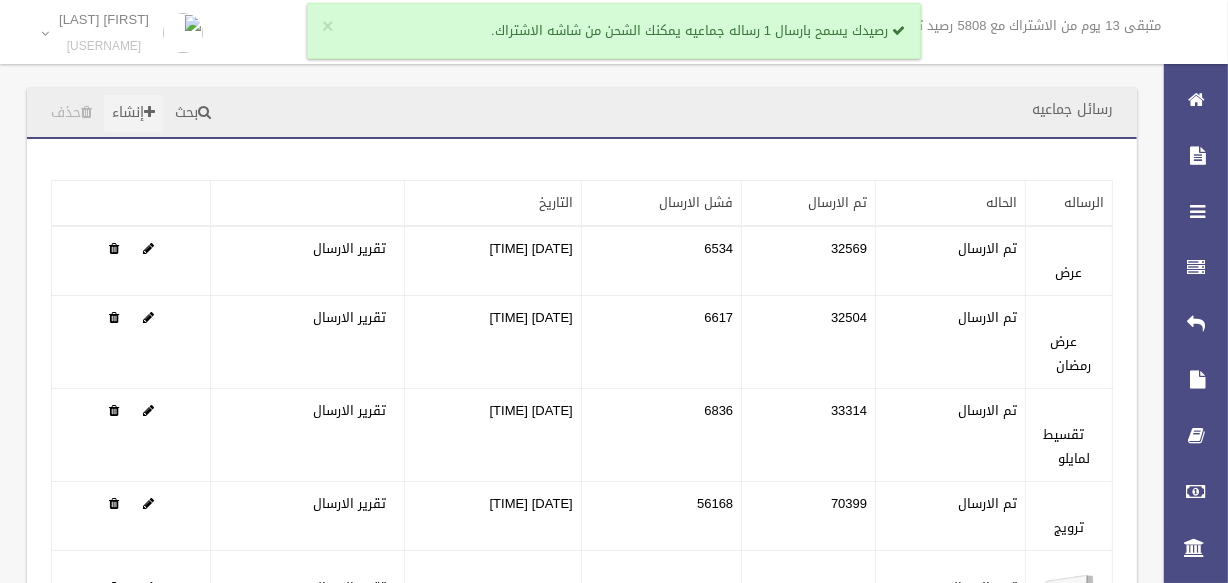 click on "إنشاء" at bounding box center [133, 113] 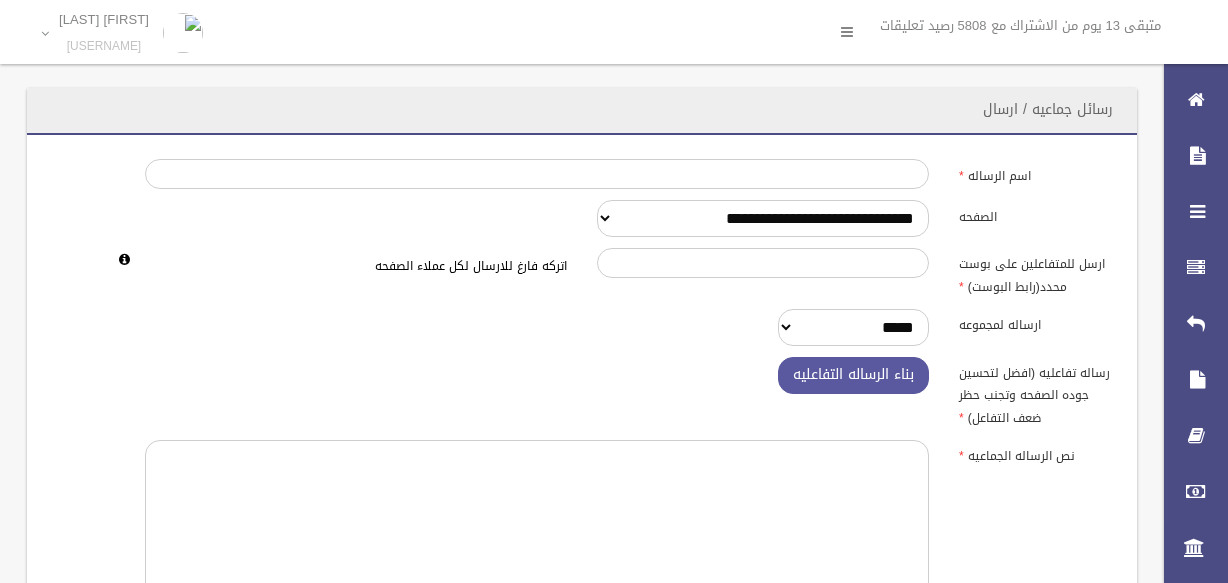 scroll, scrollTop: 0, scrollLeft: 0, axis: both 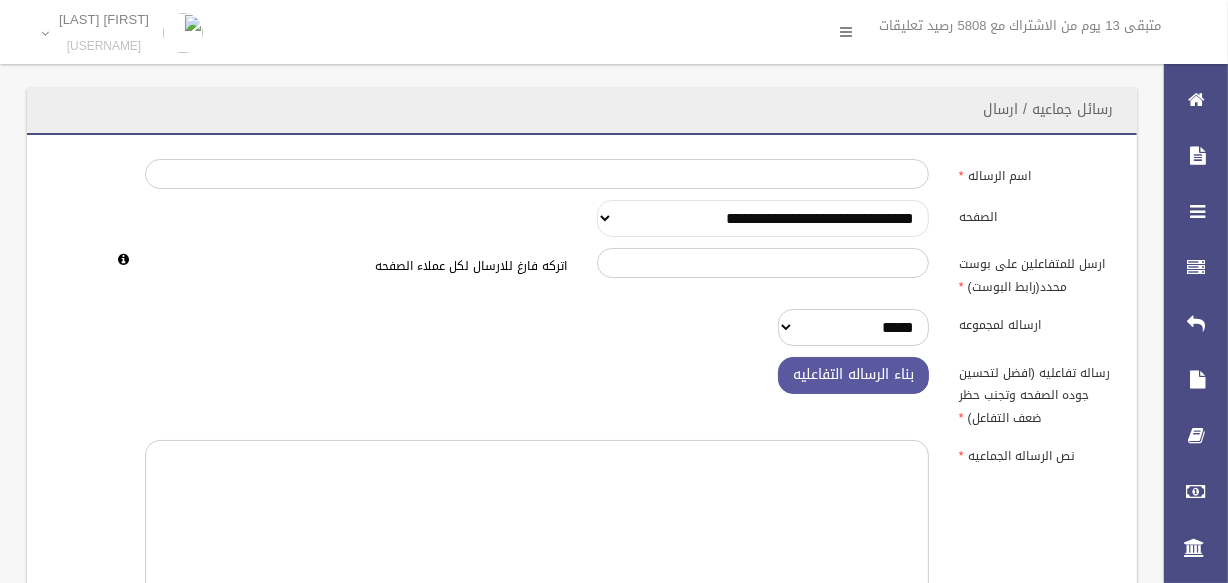 click on "**********" at bounding box center [763, 218] 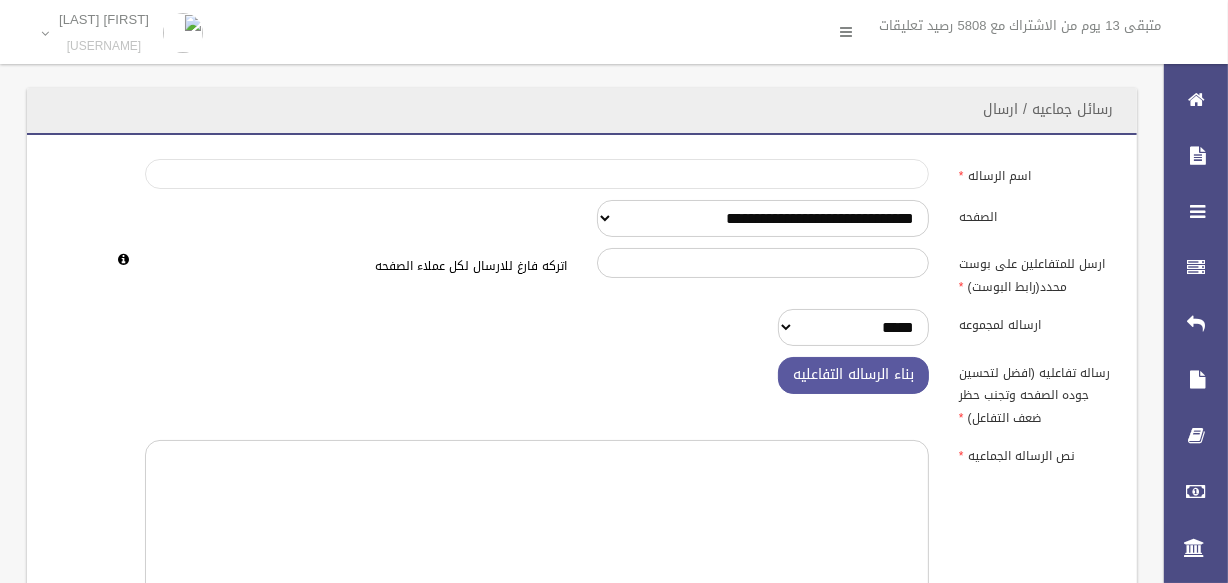 click on "اسم الرساله" at bounding box center [537, 174] 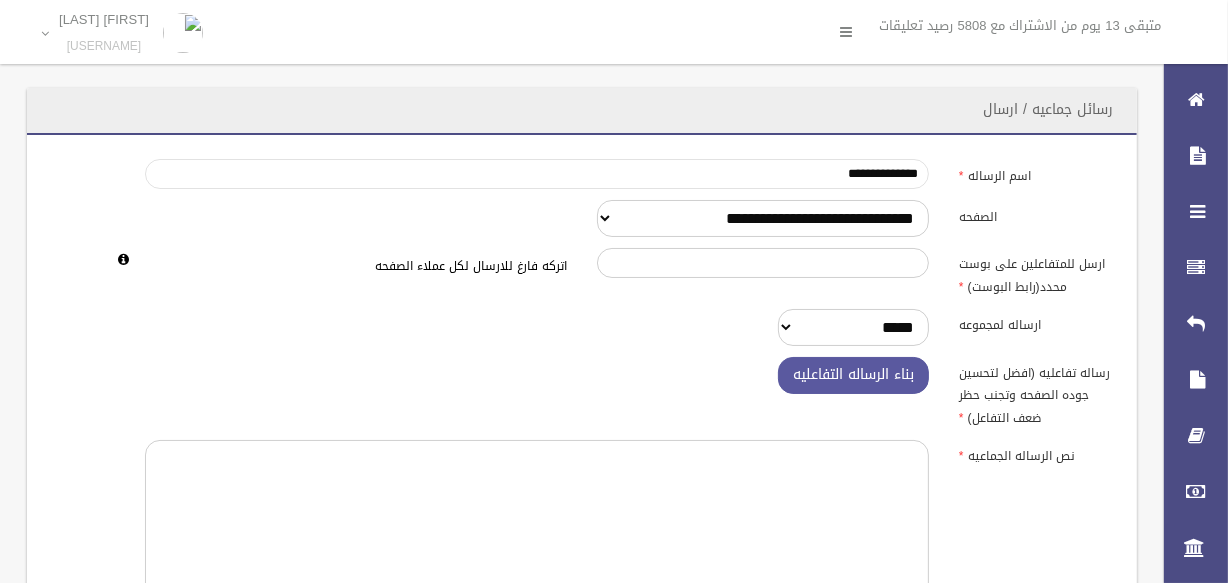 type on "**********" 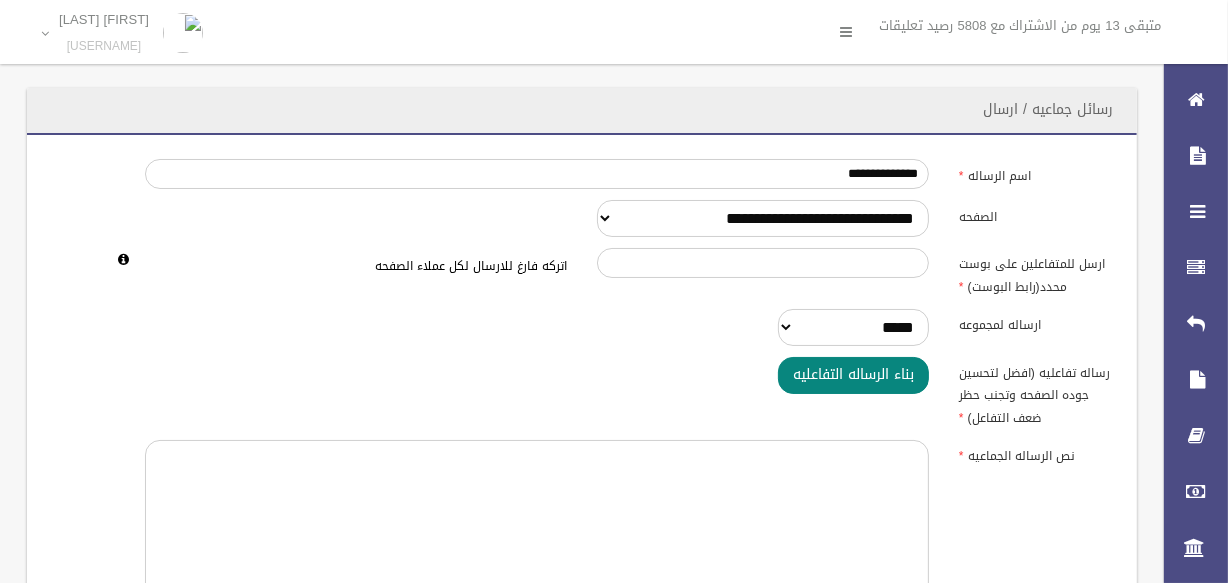 type 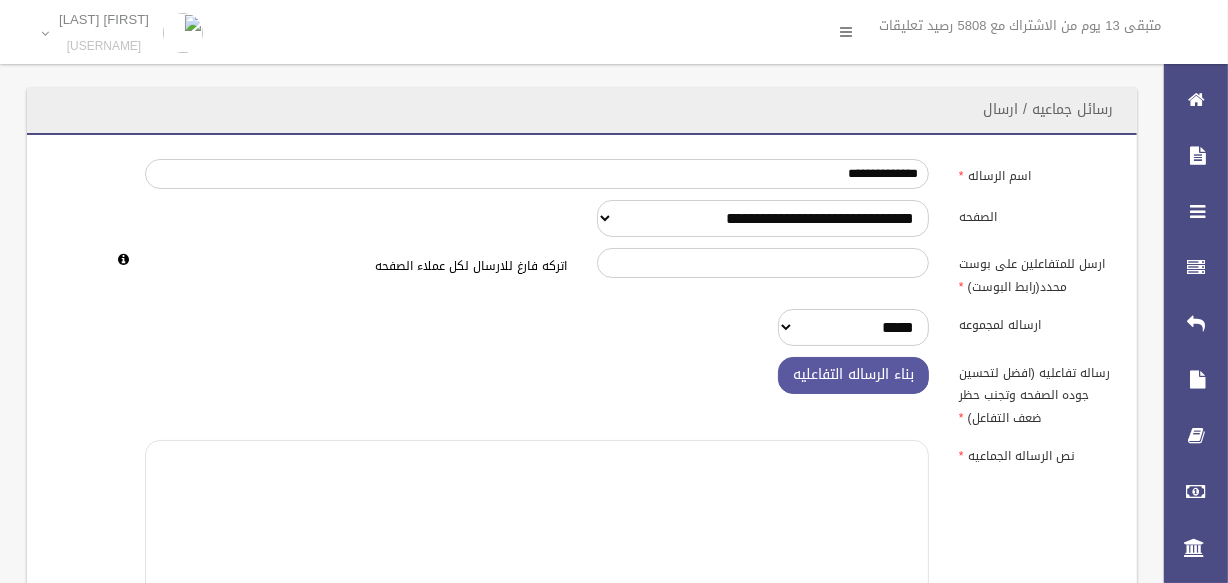 click at bounding box center [537, 542] 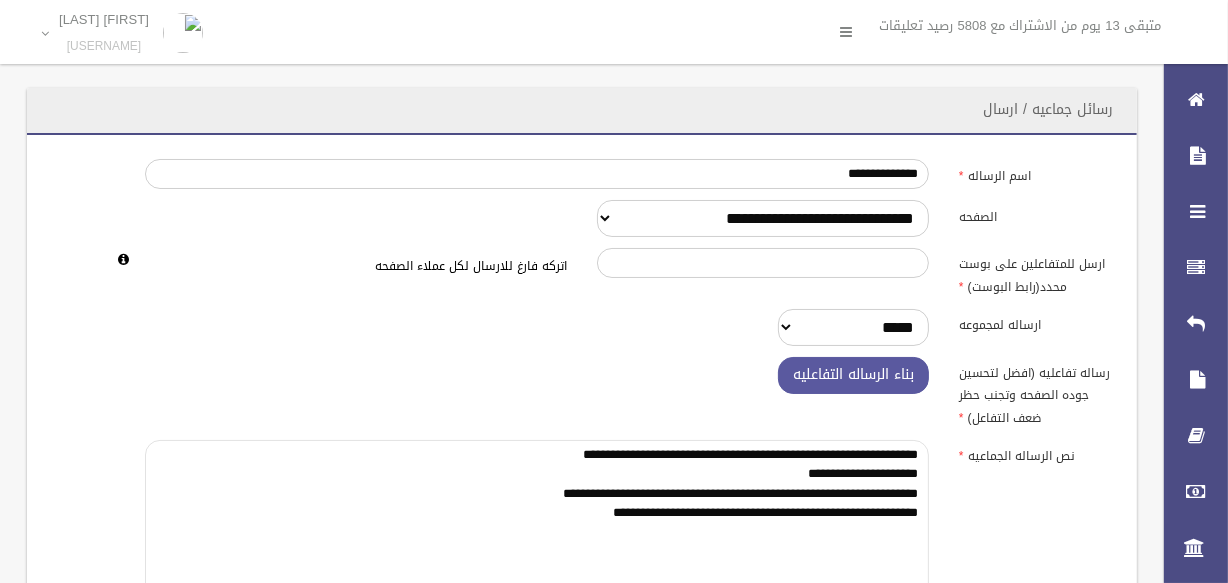 click on "**********" at bounding box center (537, 542) 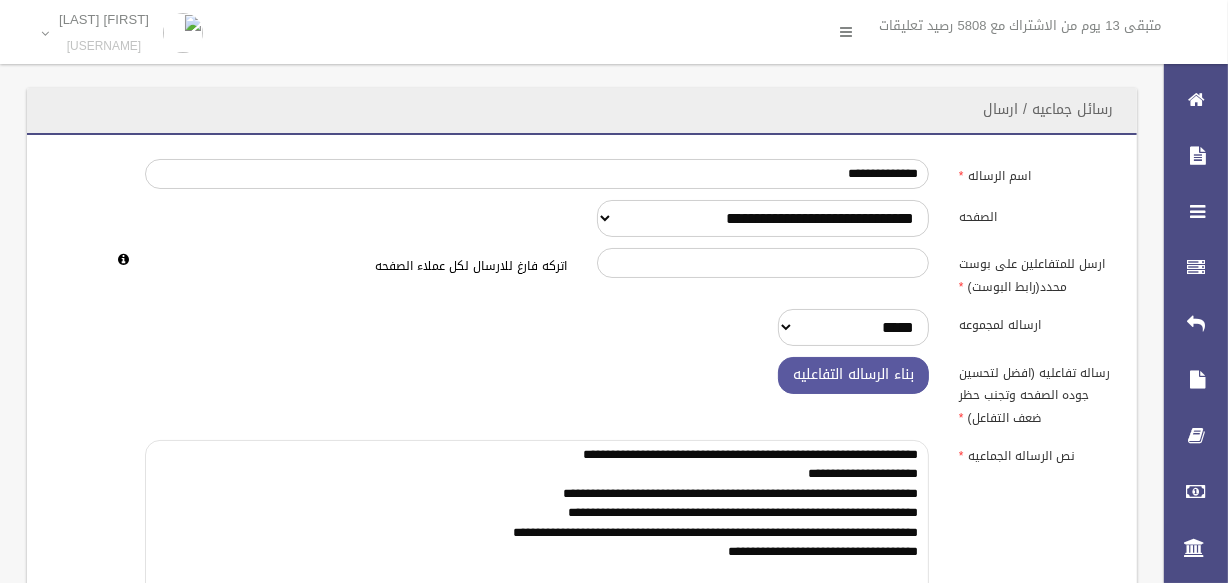 scroll, scrollTop: 0, scrollLeft: 0, axis: both 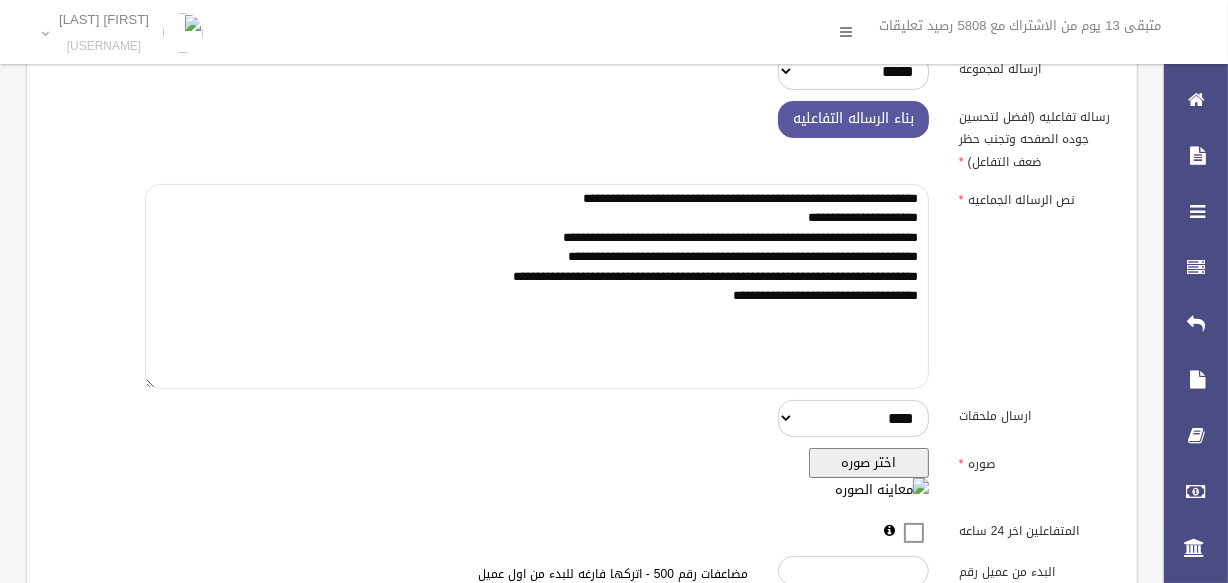 click on "**********" at bounding box center [537, 286] 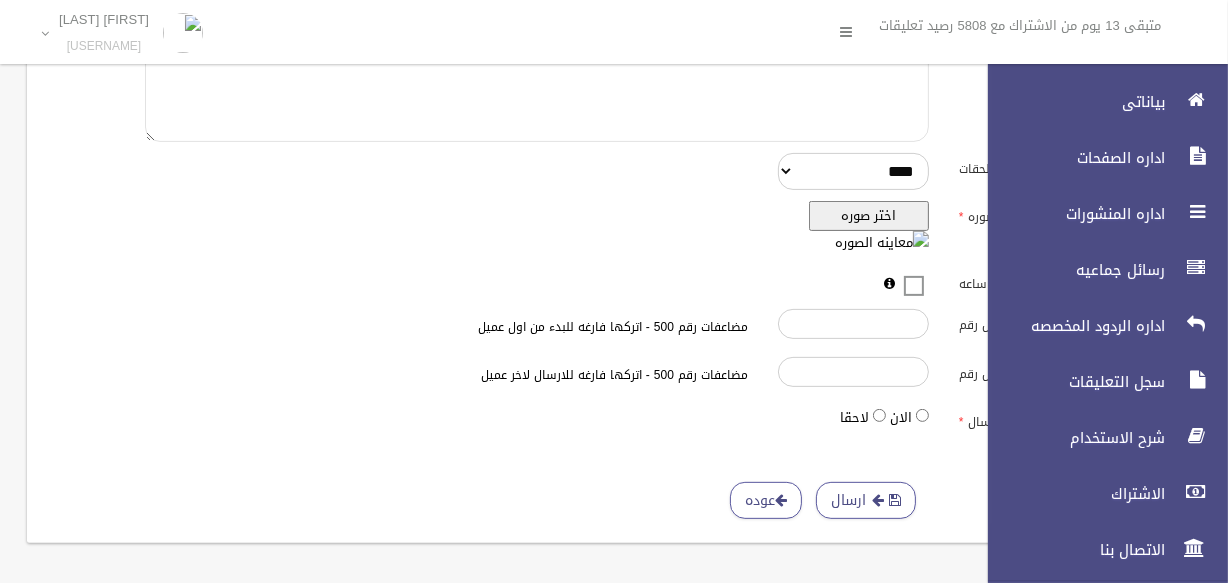 scroll, scrollTop: 511, scrollLeft: 0, axis: vertical 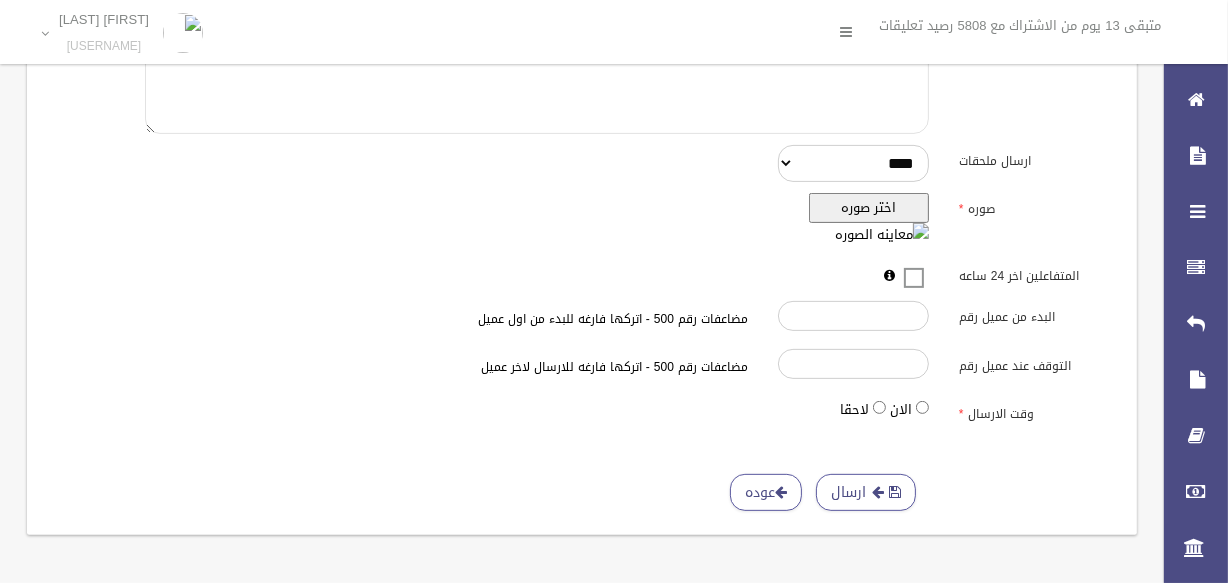 type on "**********" 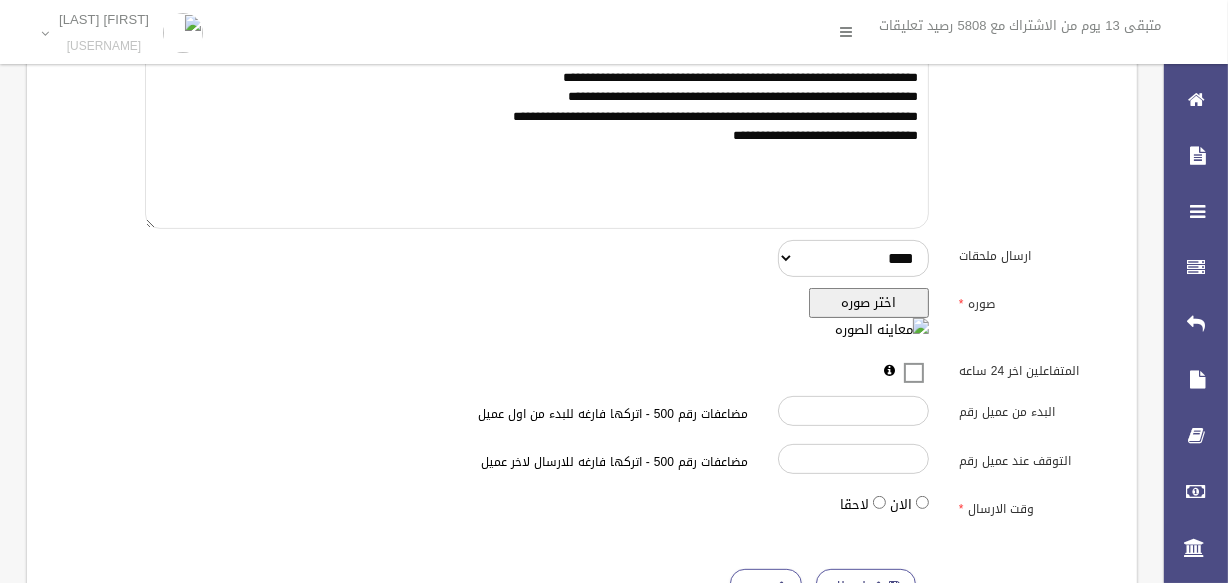 scroll, scrollTop: 511, scrollLeft: 0, axis: vertical 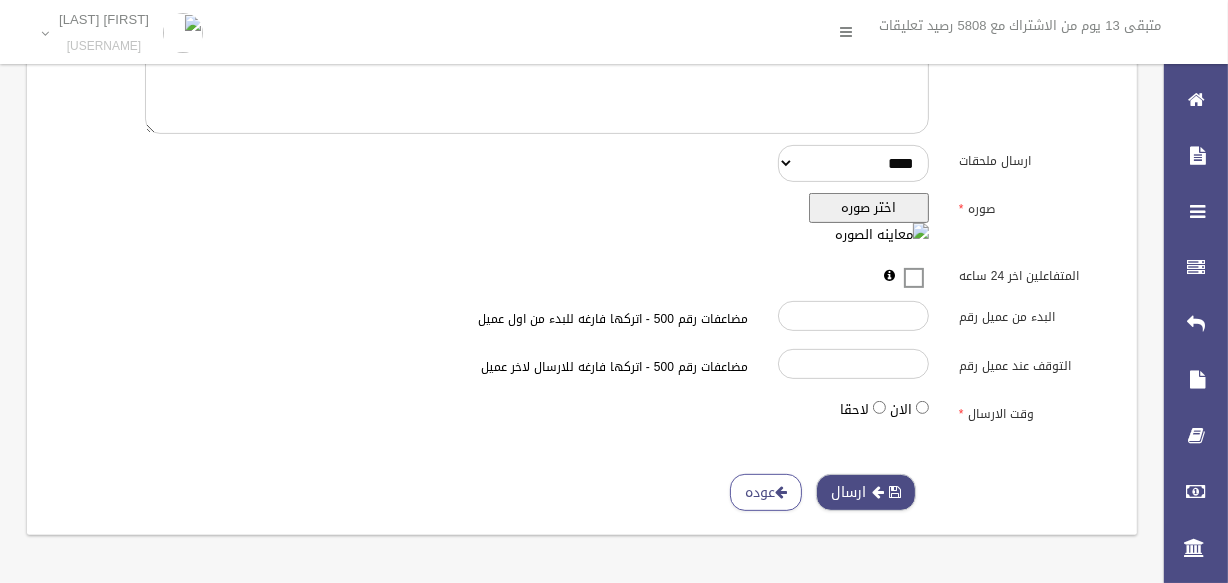 click on "ارسال" at bounding box center (866, 492) 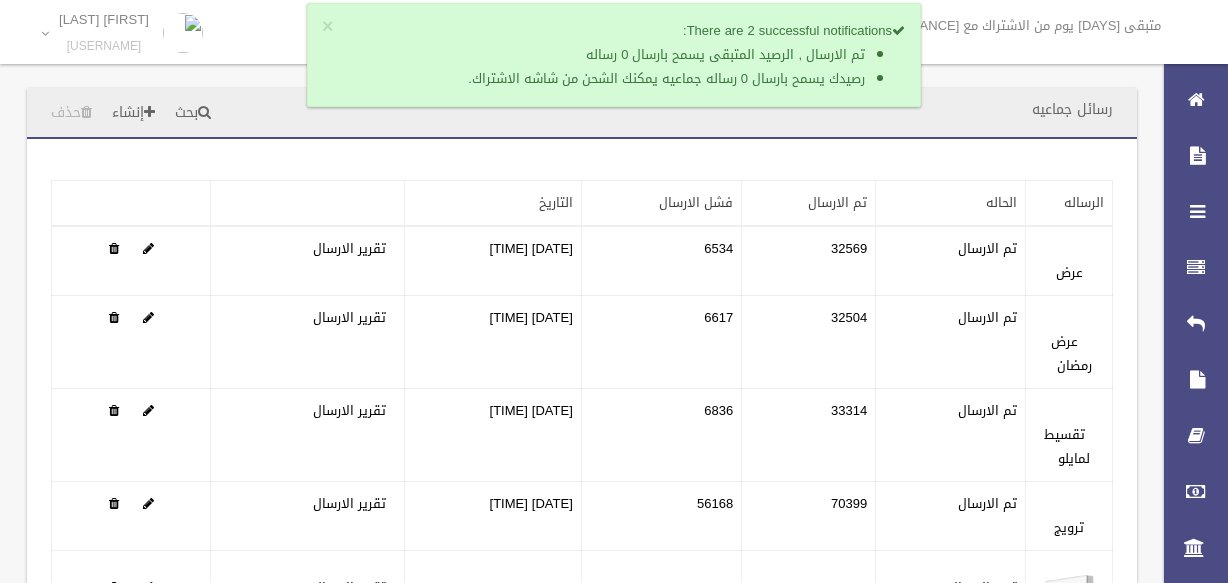 scroll, scrollTop: 0, scrollLeft: 0, axis: both 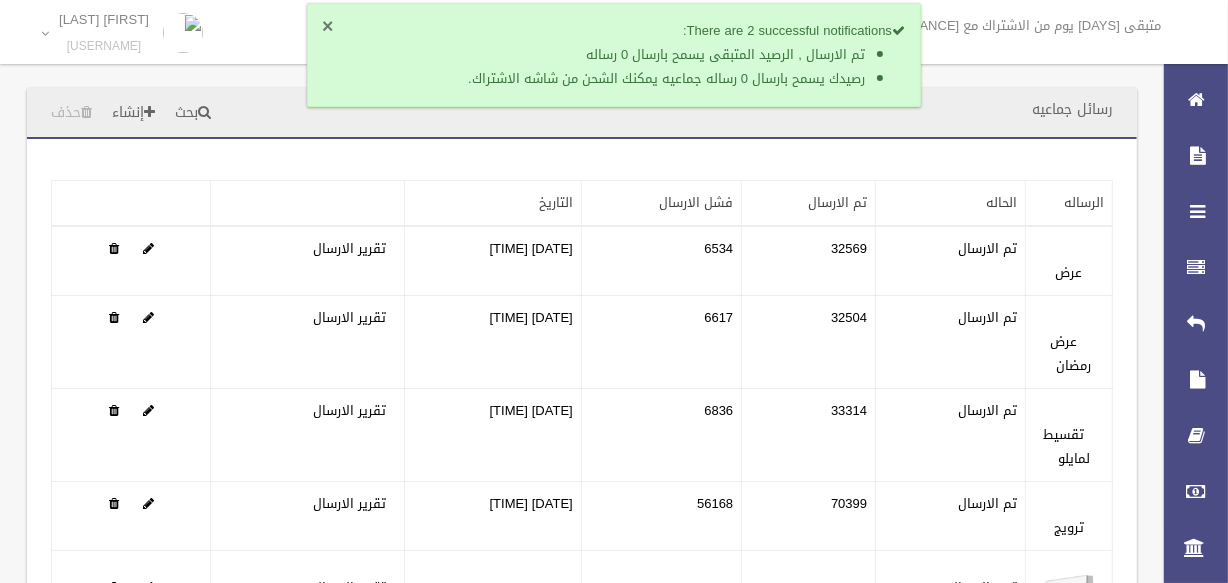 click on "×" at bounding box center [327, 27] 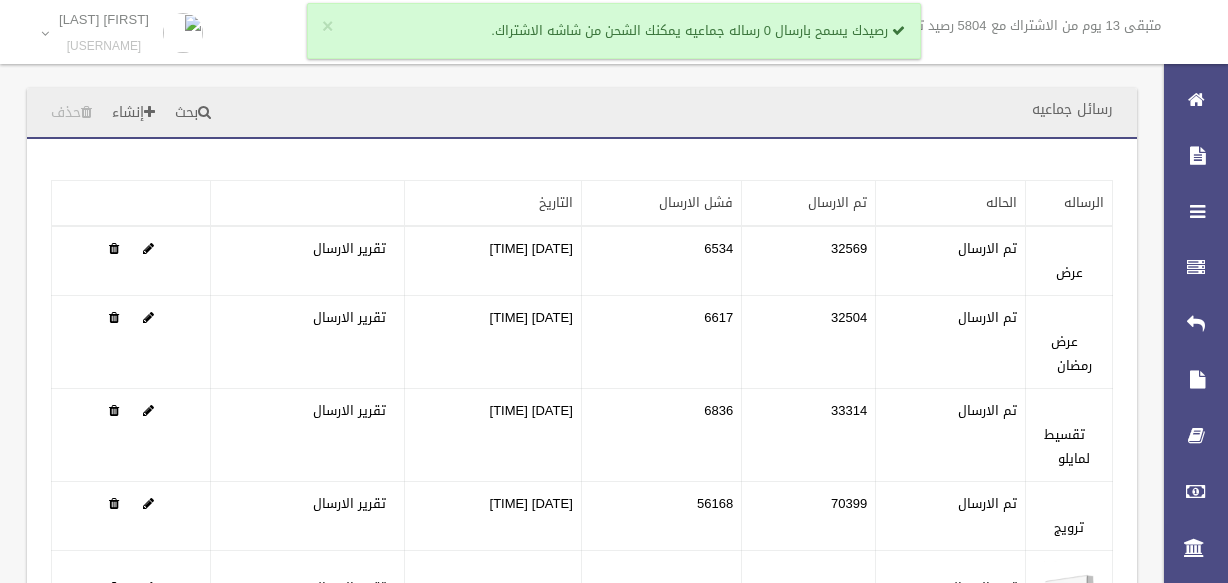 scroll, scrollTop: 0, scrollLeft: 0, axis: both 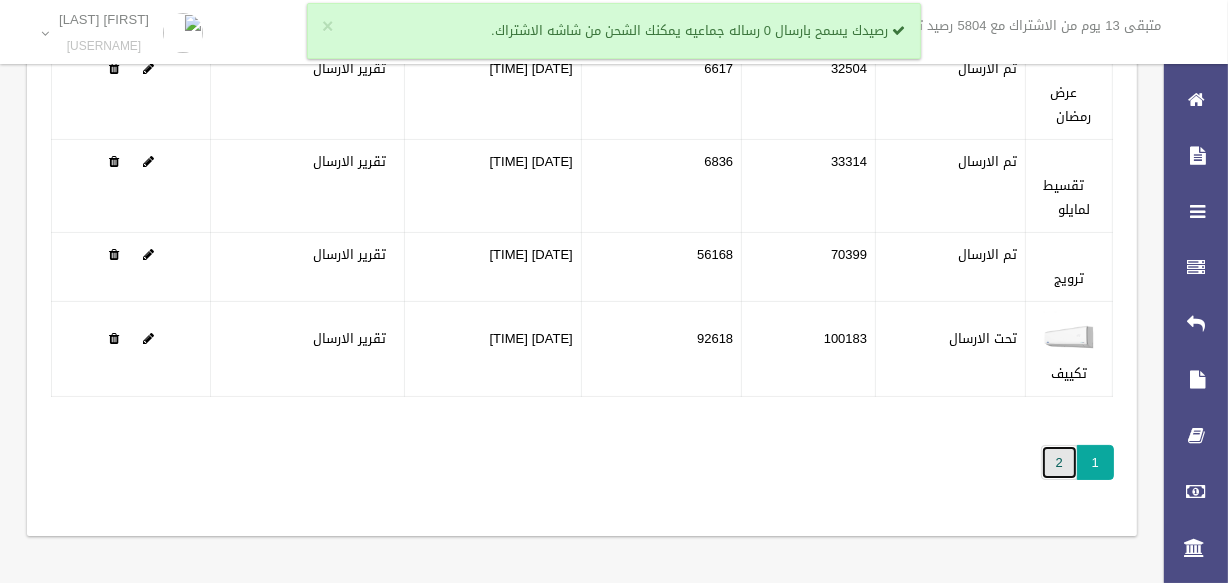 click on "2" at bounding box center [1059, 462] 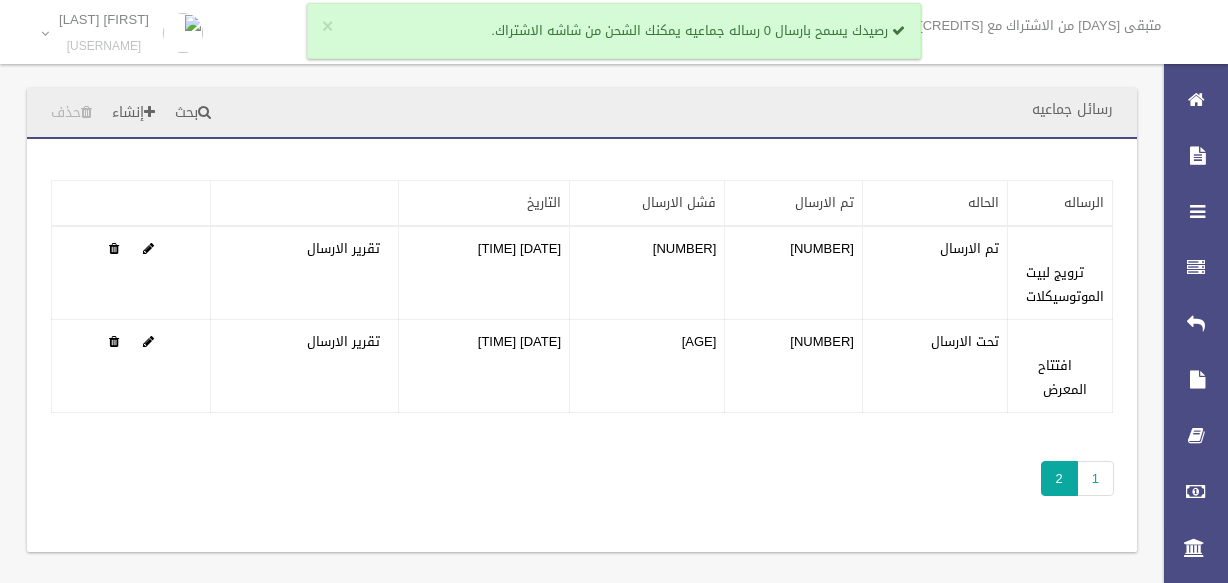 scroll, scrollTop: 0, scrollLeft: 0, axis: both 